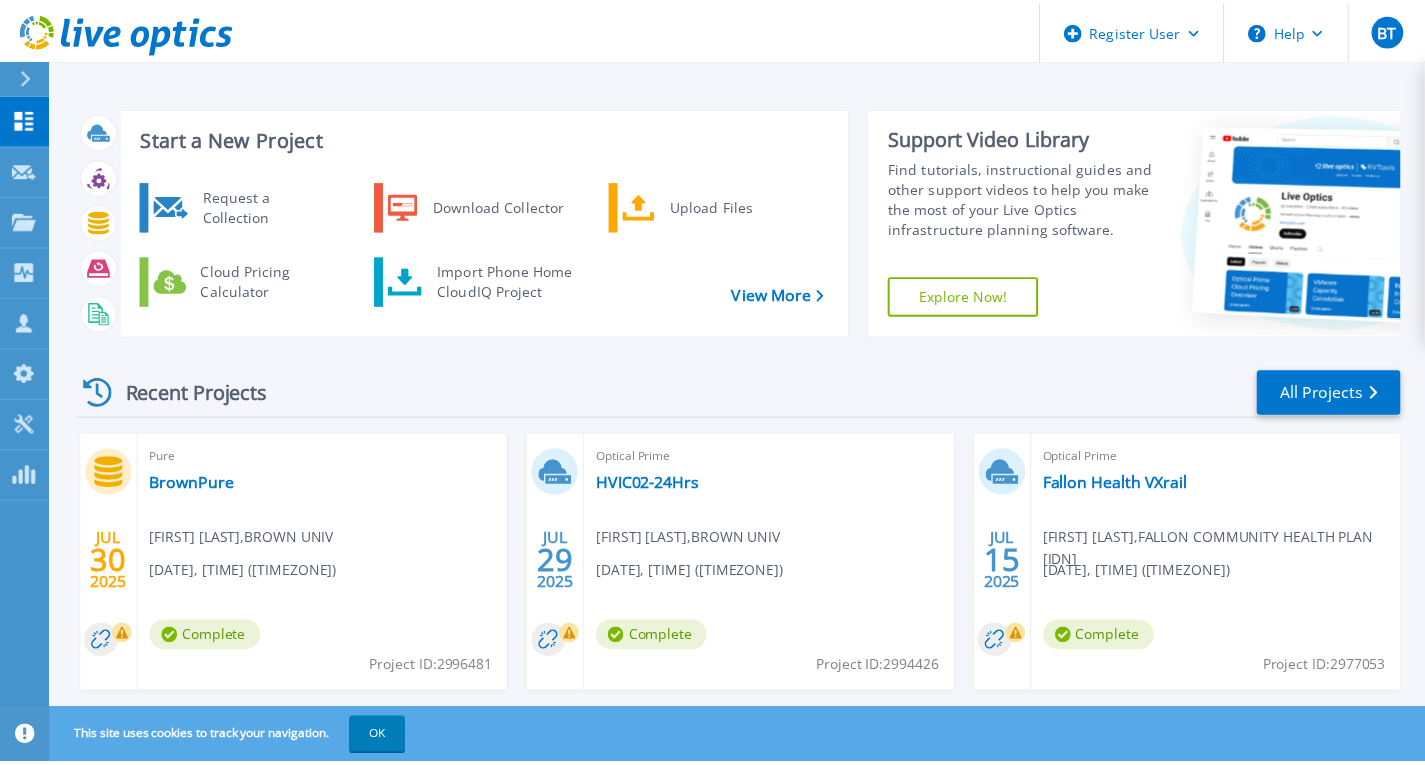 scroll, scrollTop: 0, scrollLeft: 0, axis: both 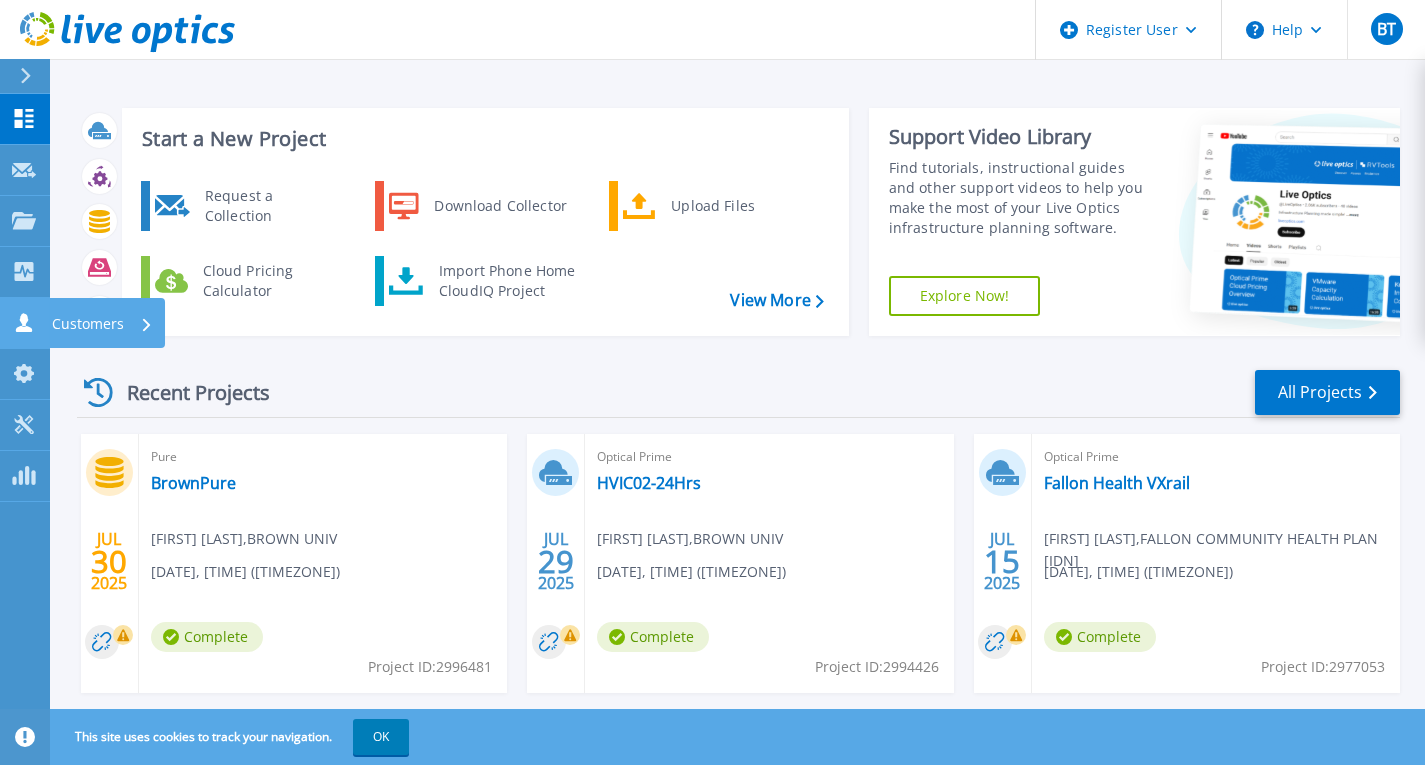 click 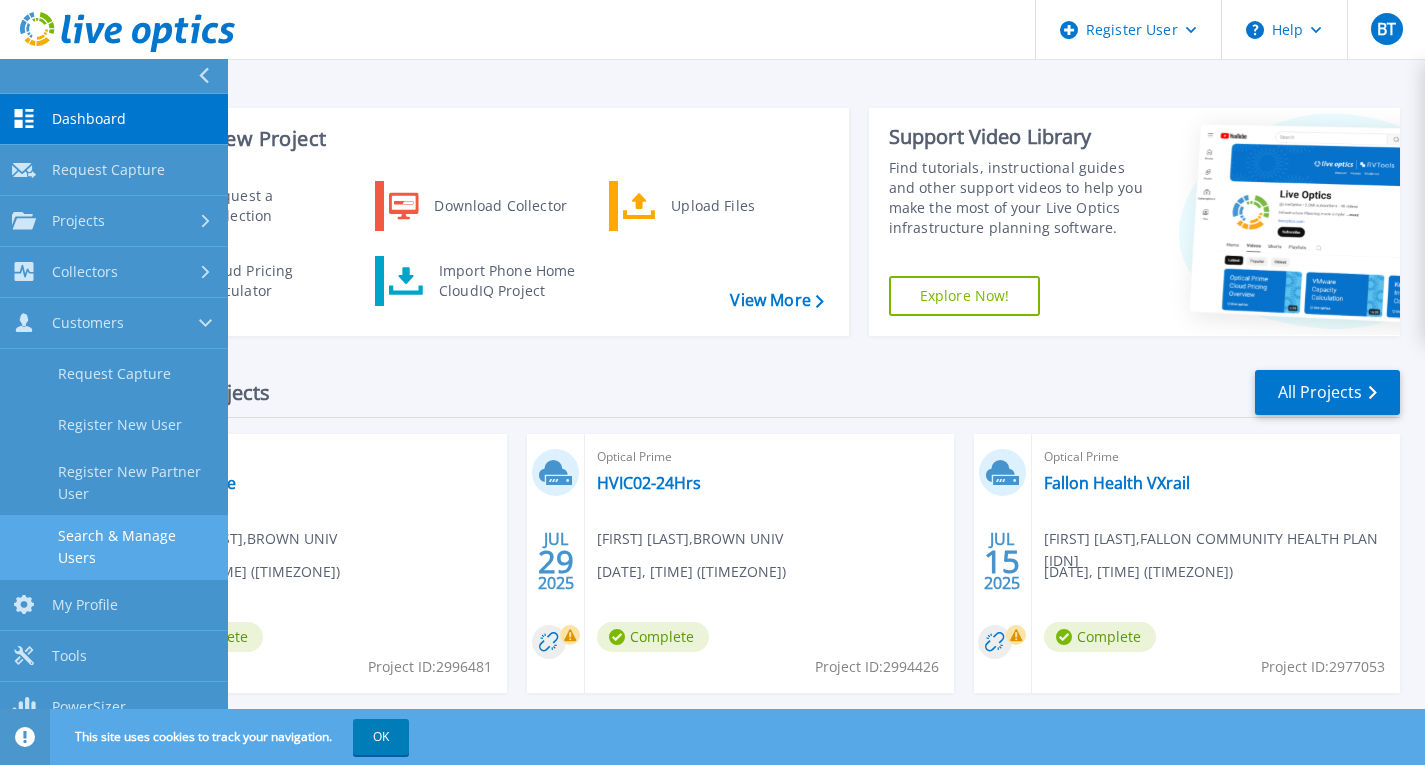 click on "Search & Manage Users" at bounding box center (114, 547) 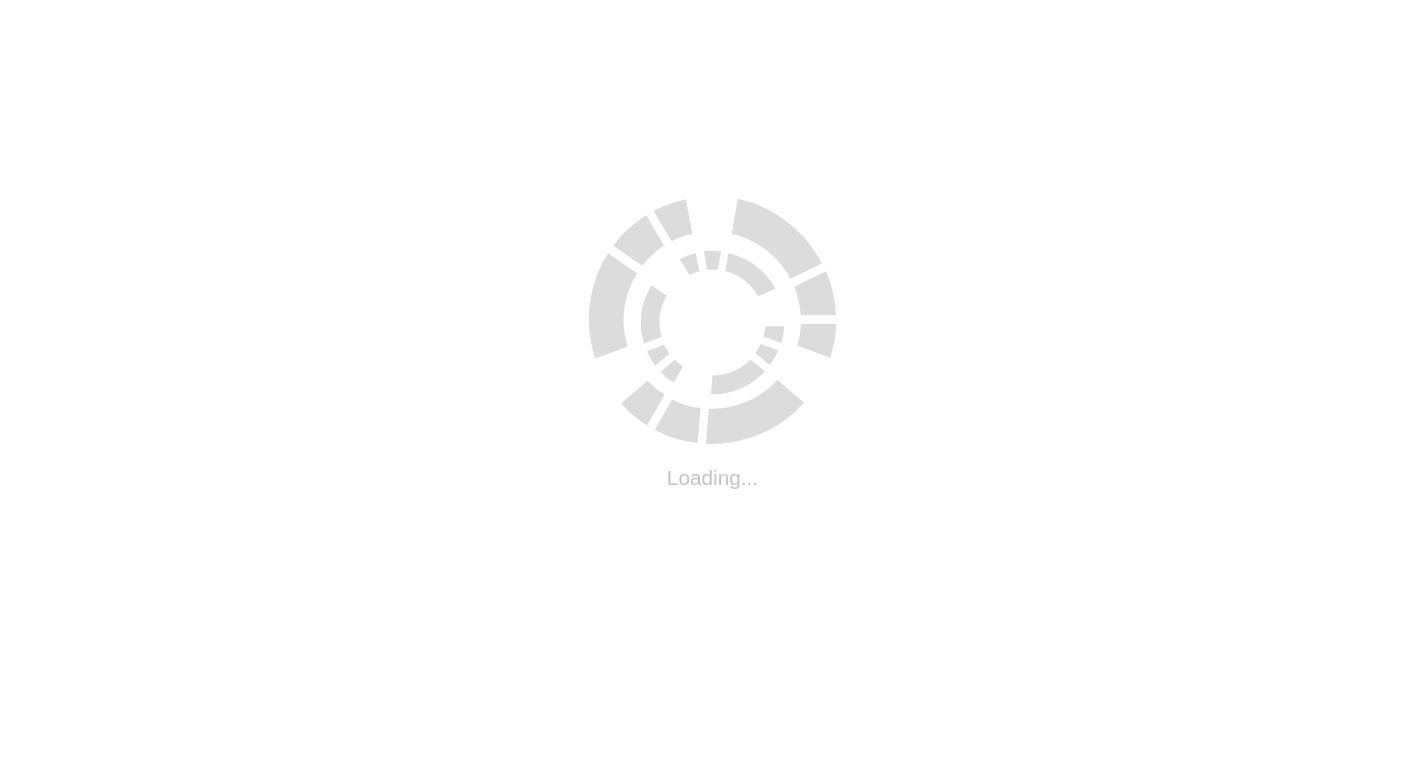 scroll, scrollTop: 0, scrollLeft: 0, axis: both 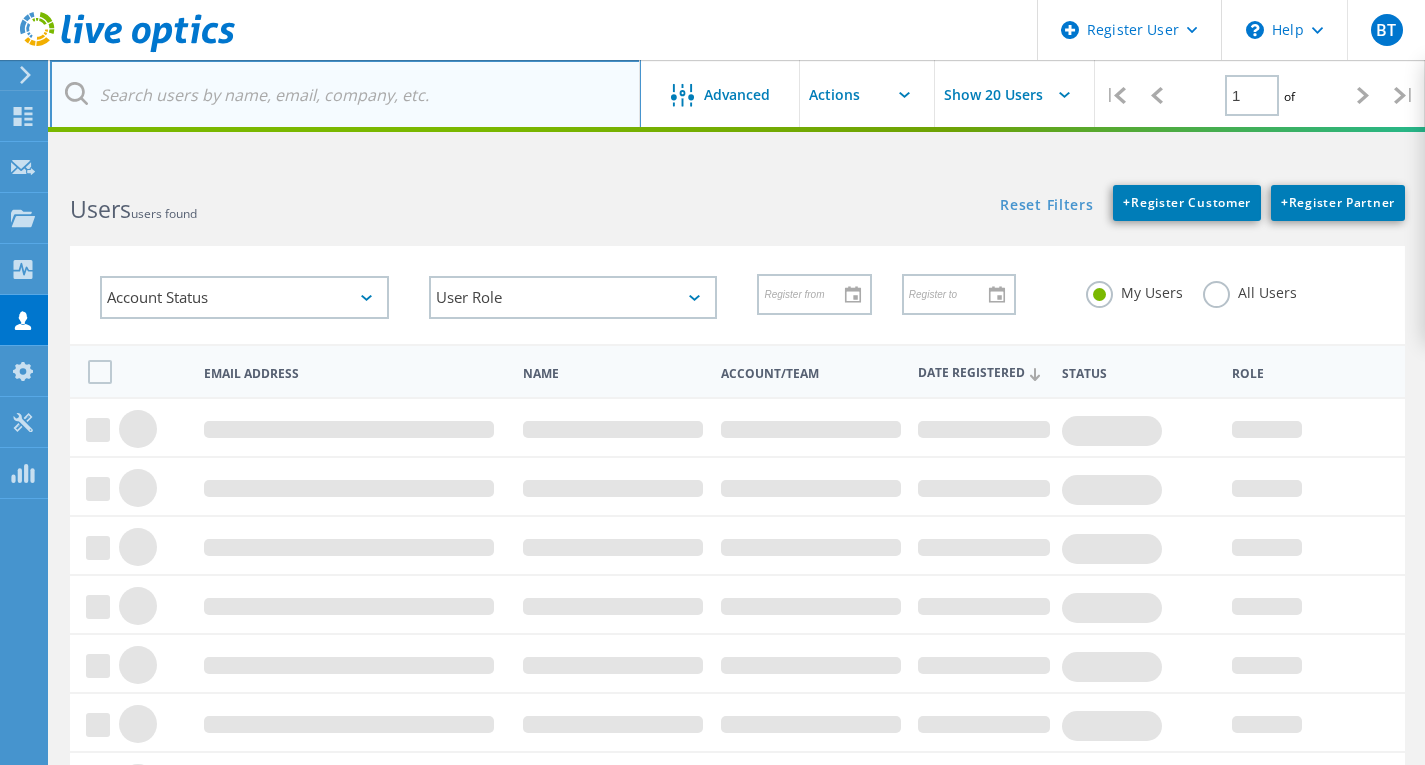 click at bounding box center [345, 95] 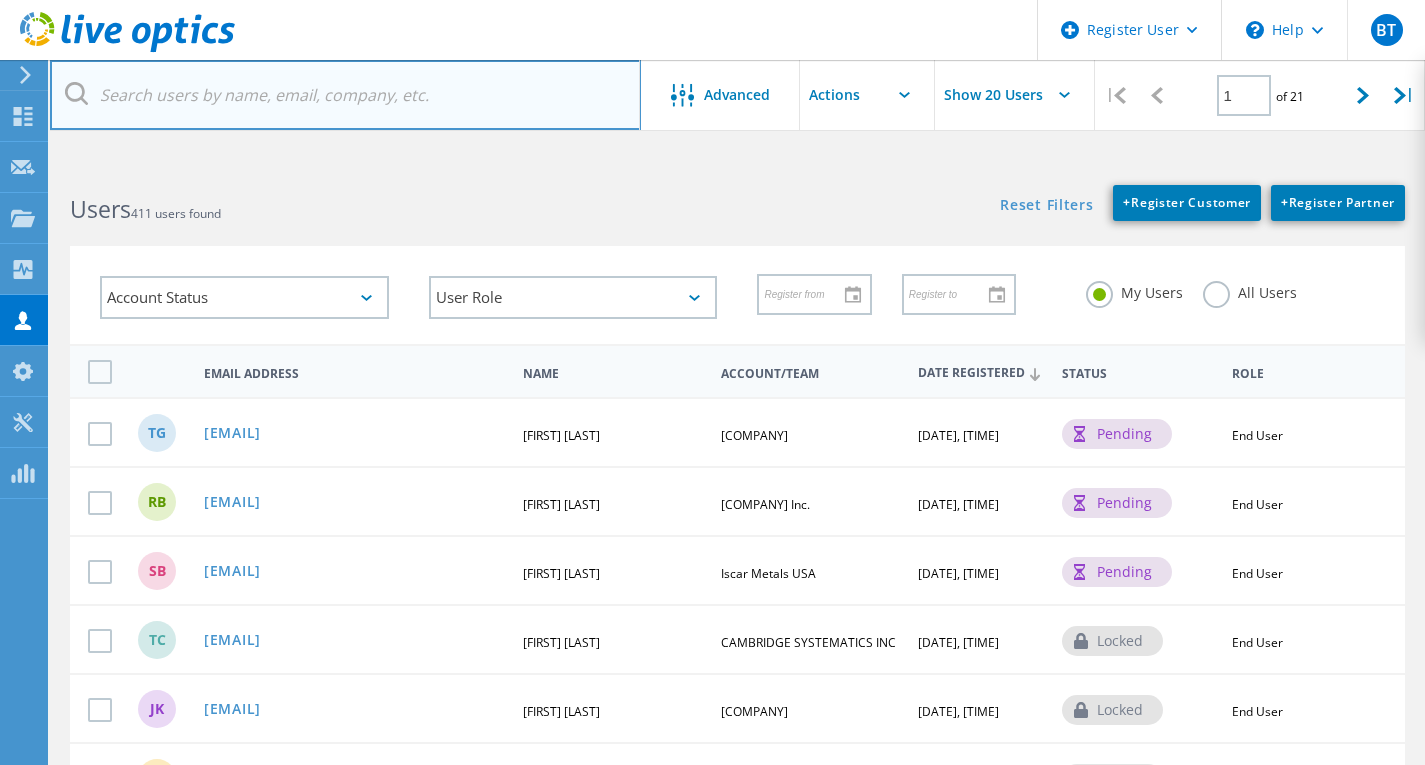 paste on "[EMAIL]" 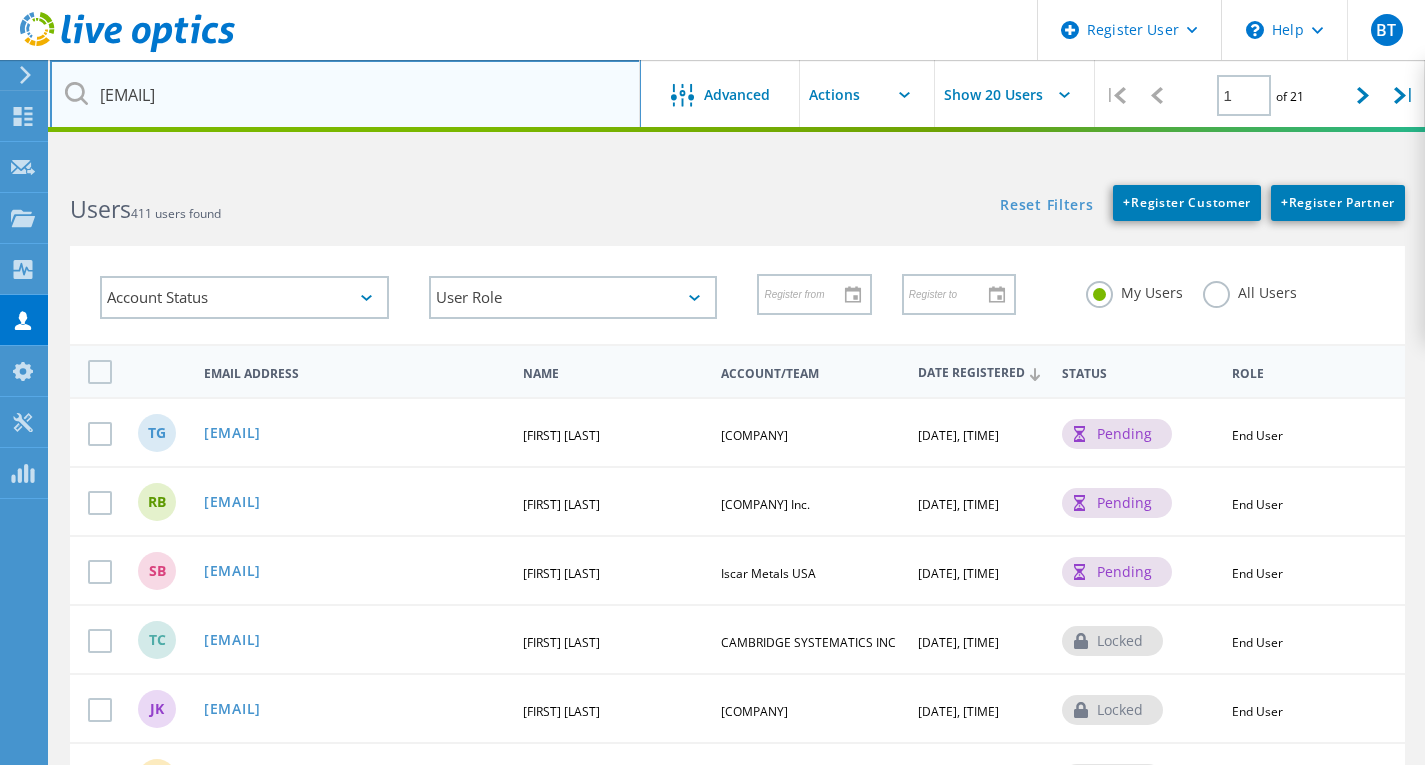 type on "[EMAIL]" 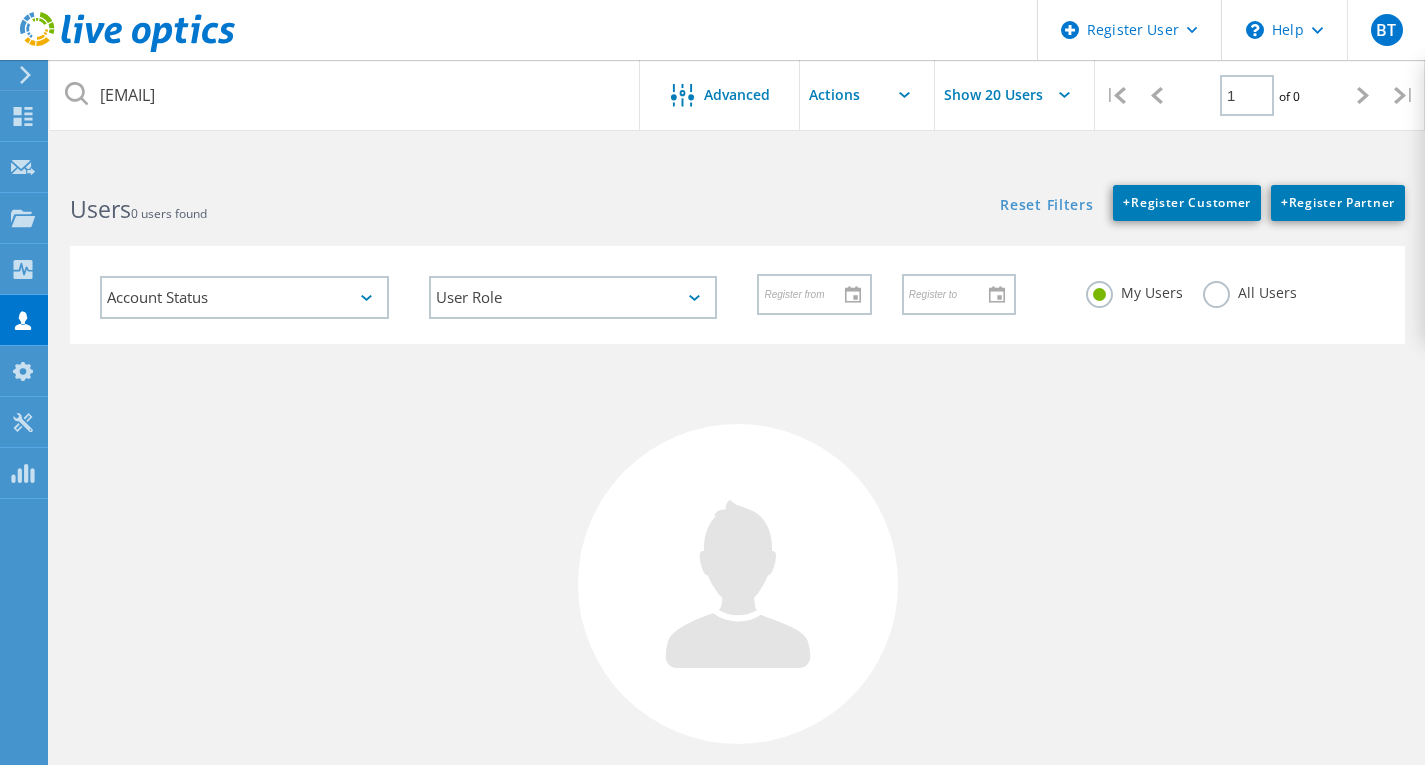 click on "All Users" 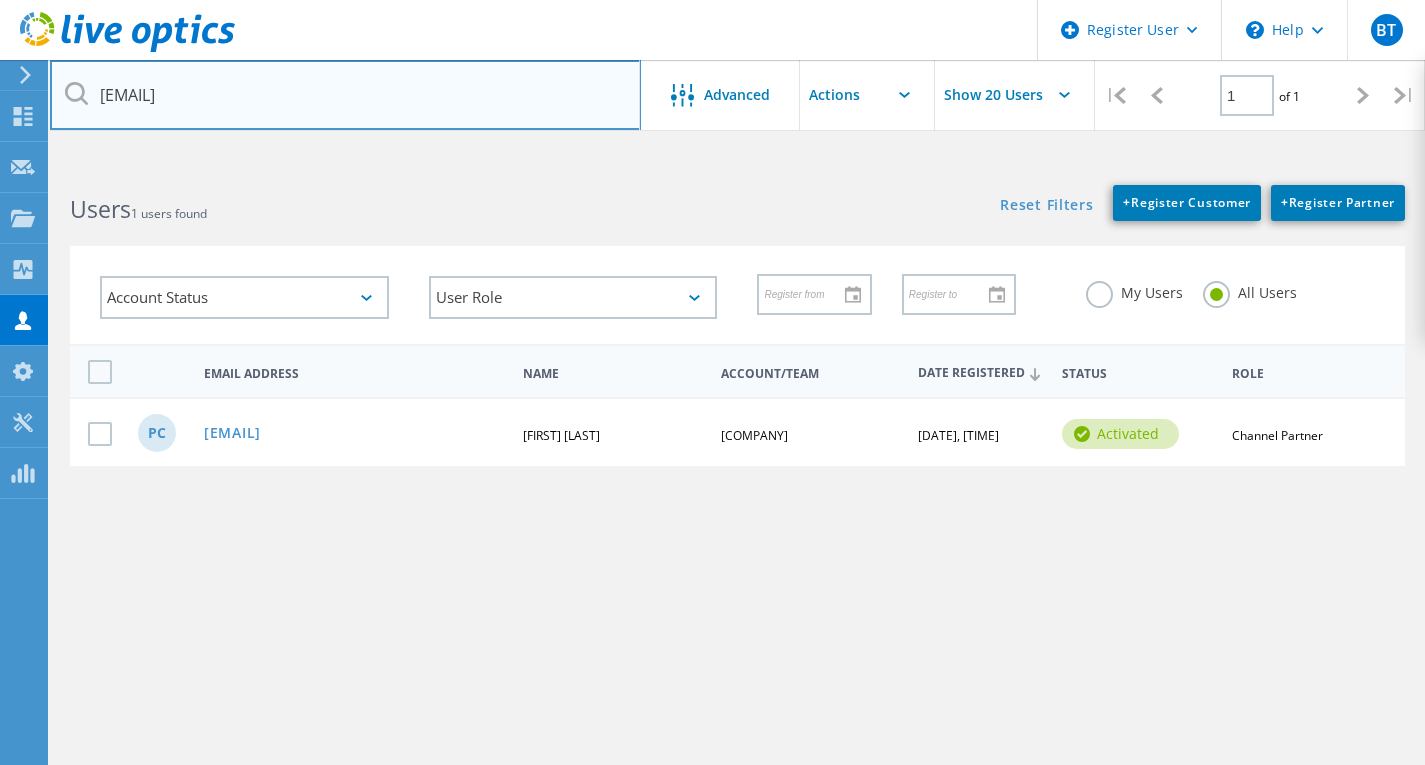click on "[FIRST]@[DOMAIN].com" at bounding box center (345, 95) 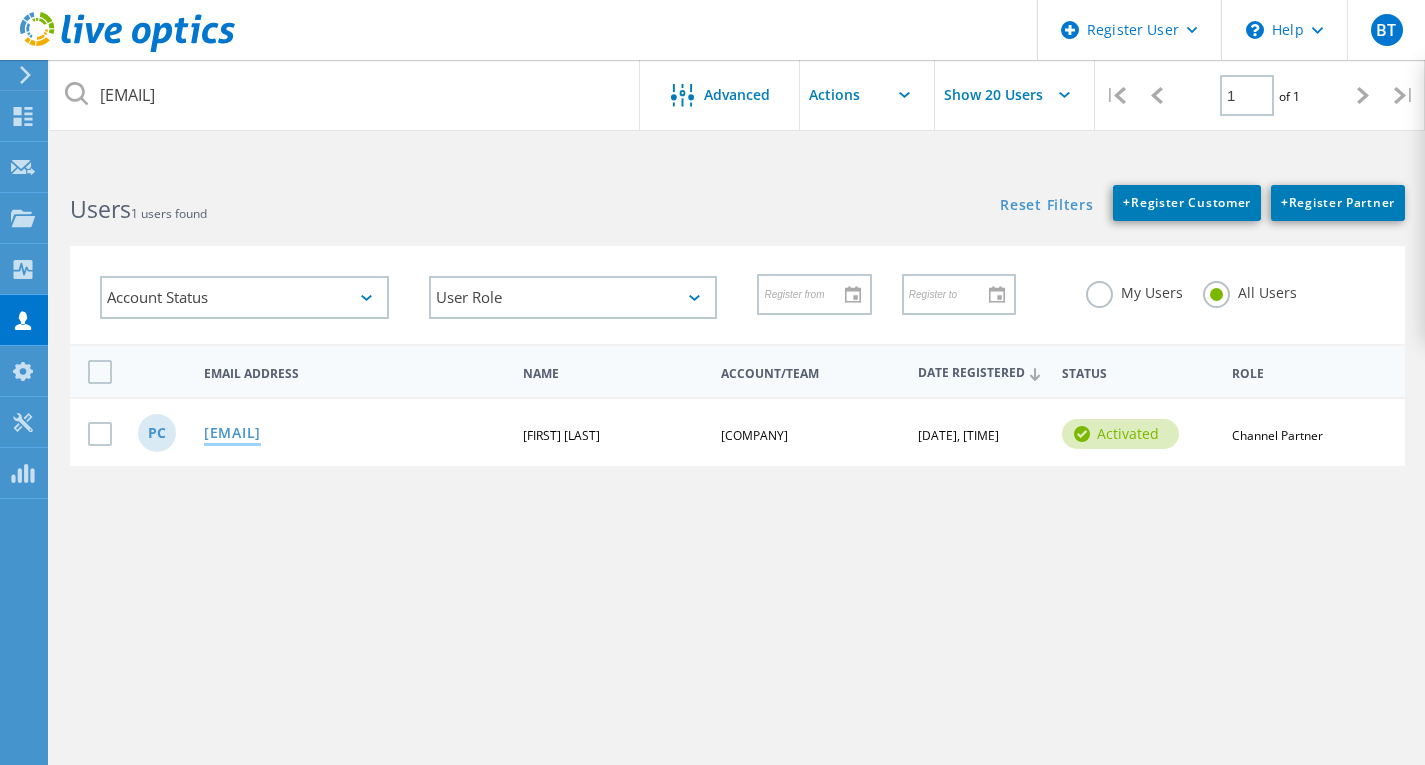 click on "[FIRST]@[DOMAIN].com" at bounding box center [232, 434] 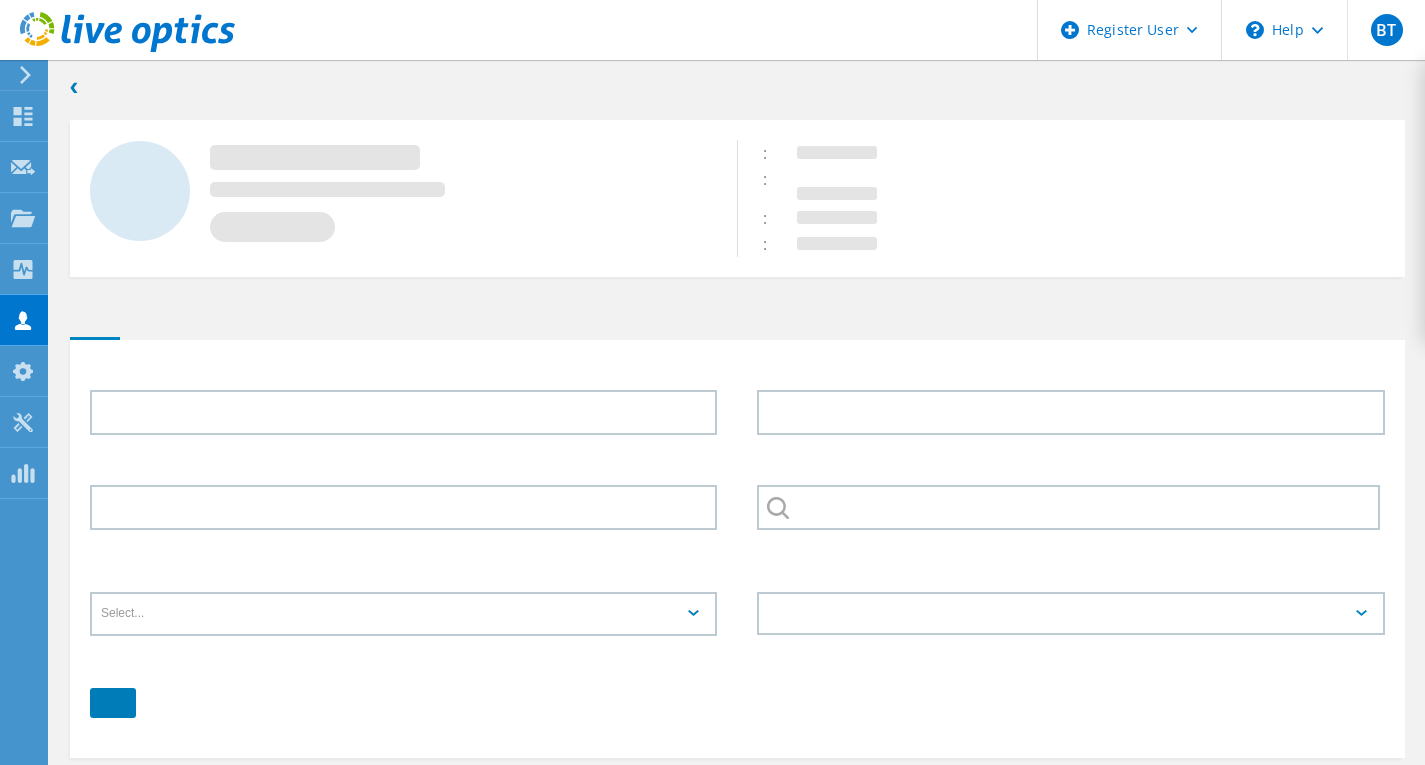 type on "[FIRST]" 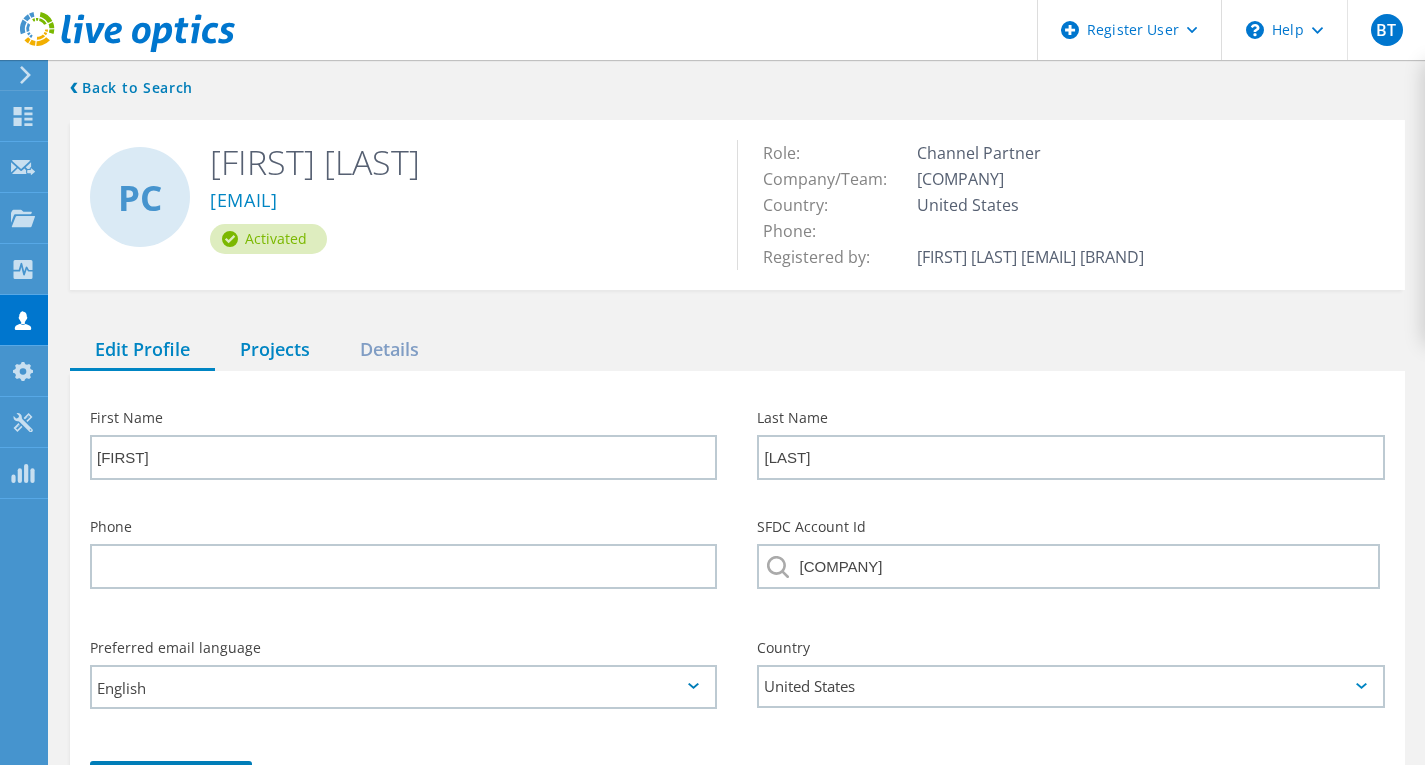 click on "Projects" 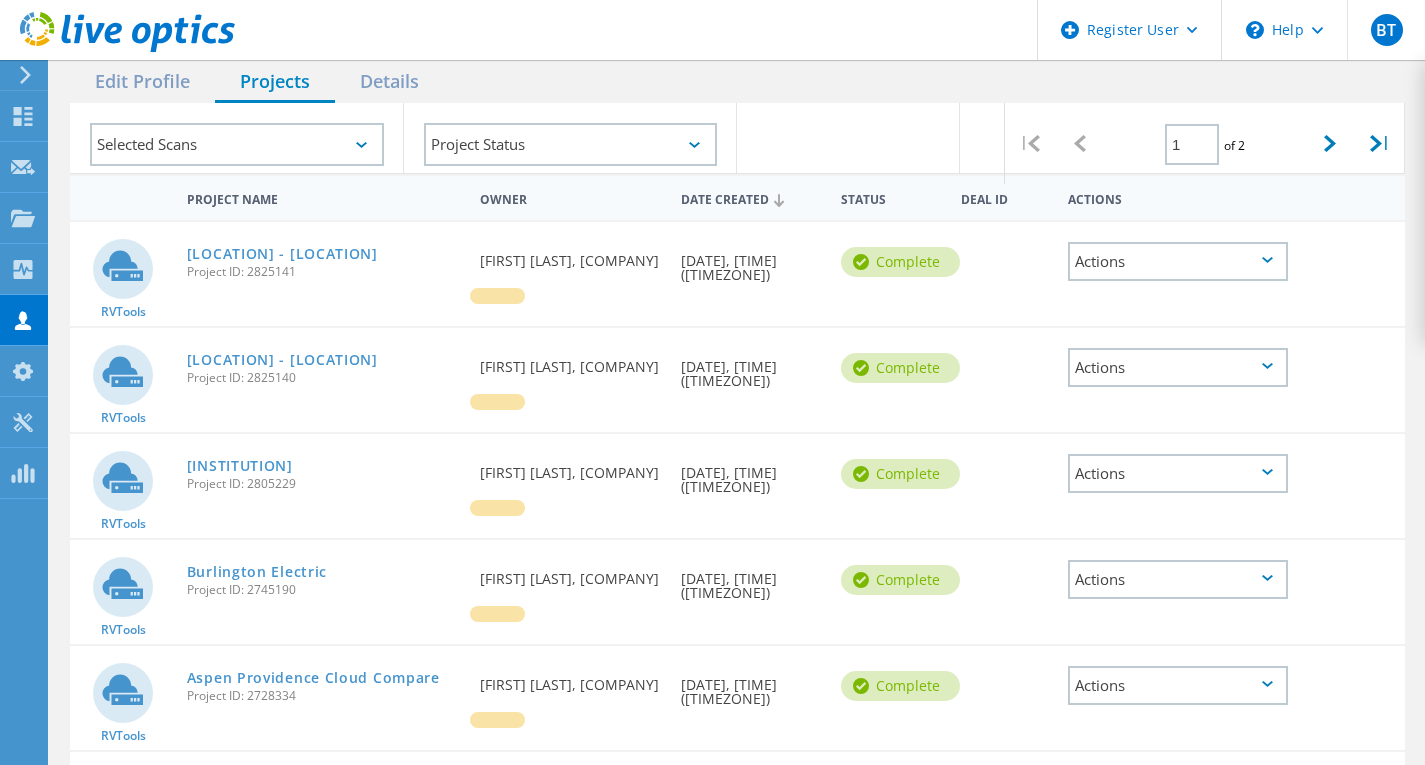 scroll, scrollTop: 300, scrollLeft: 0, axis: vertical 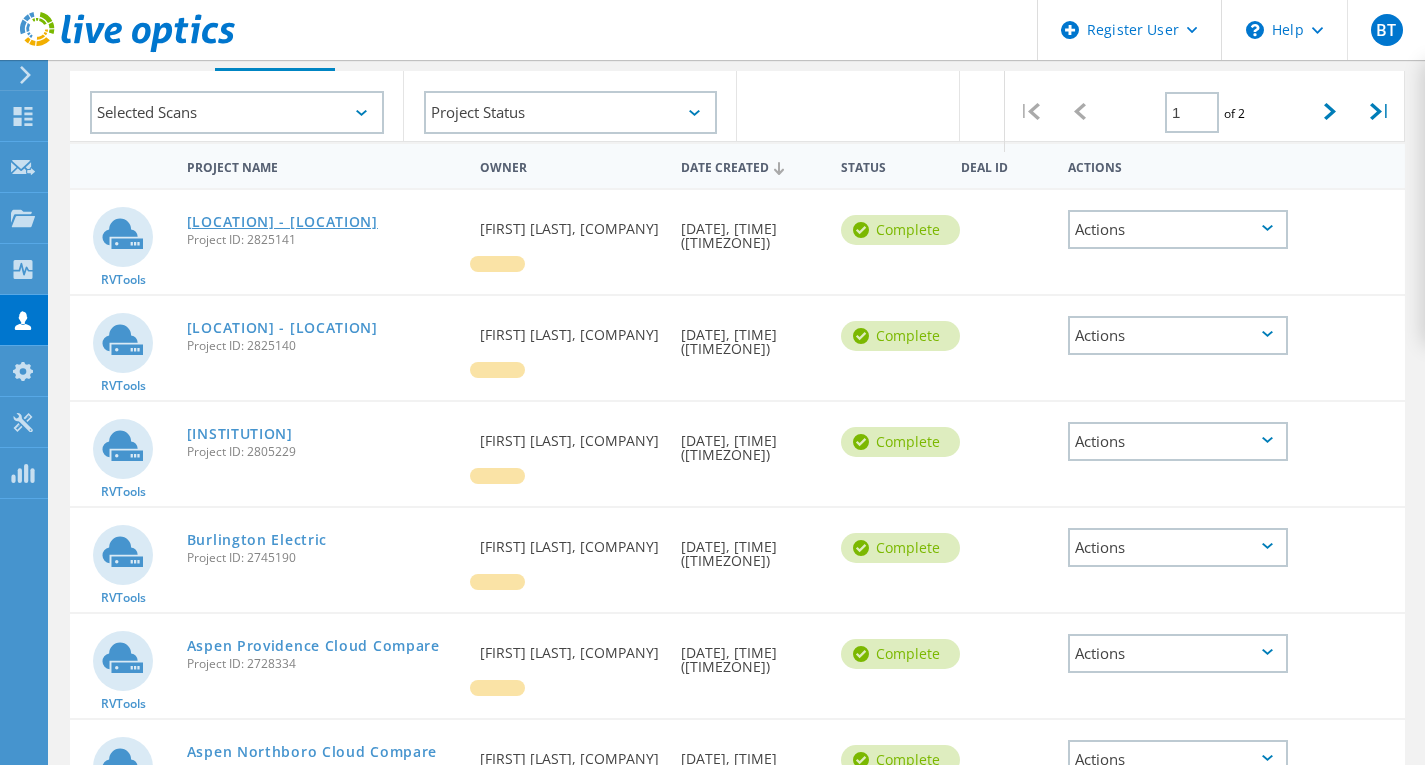 click on "[CITY] - [CITY]" 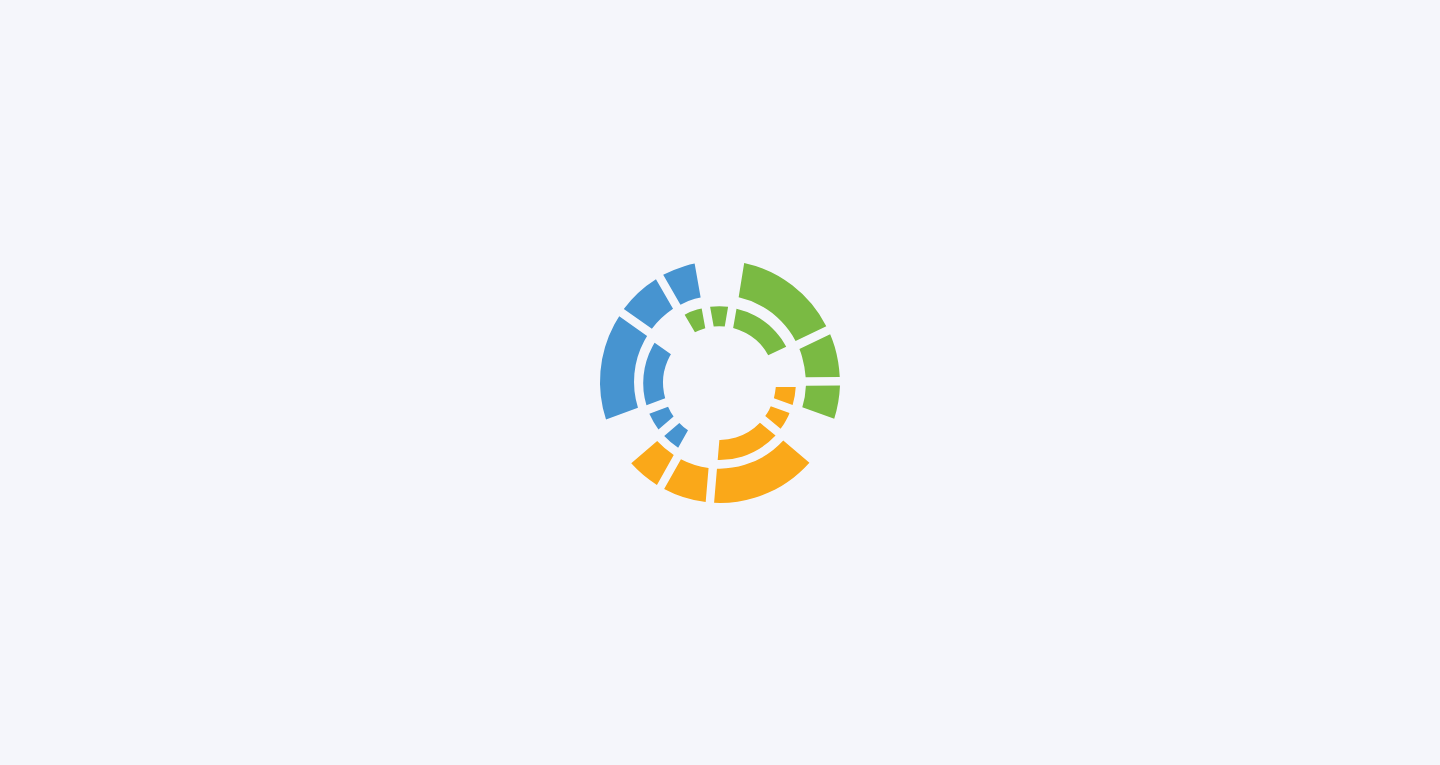 scroll, scrollTop: 0, scrollLeft: 0, axis: both 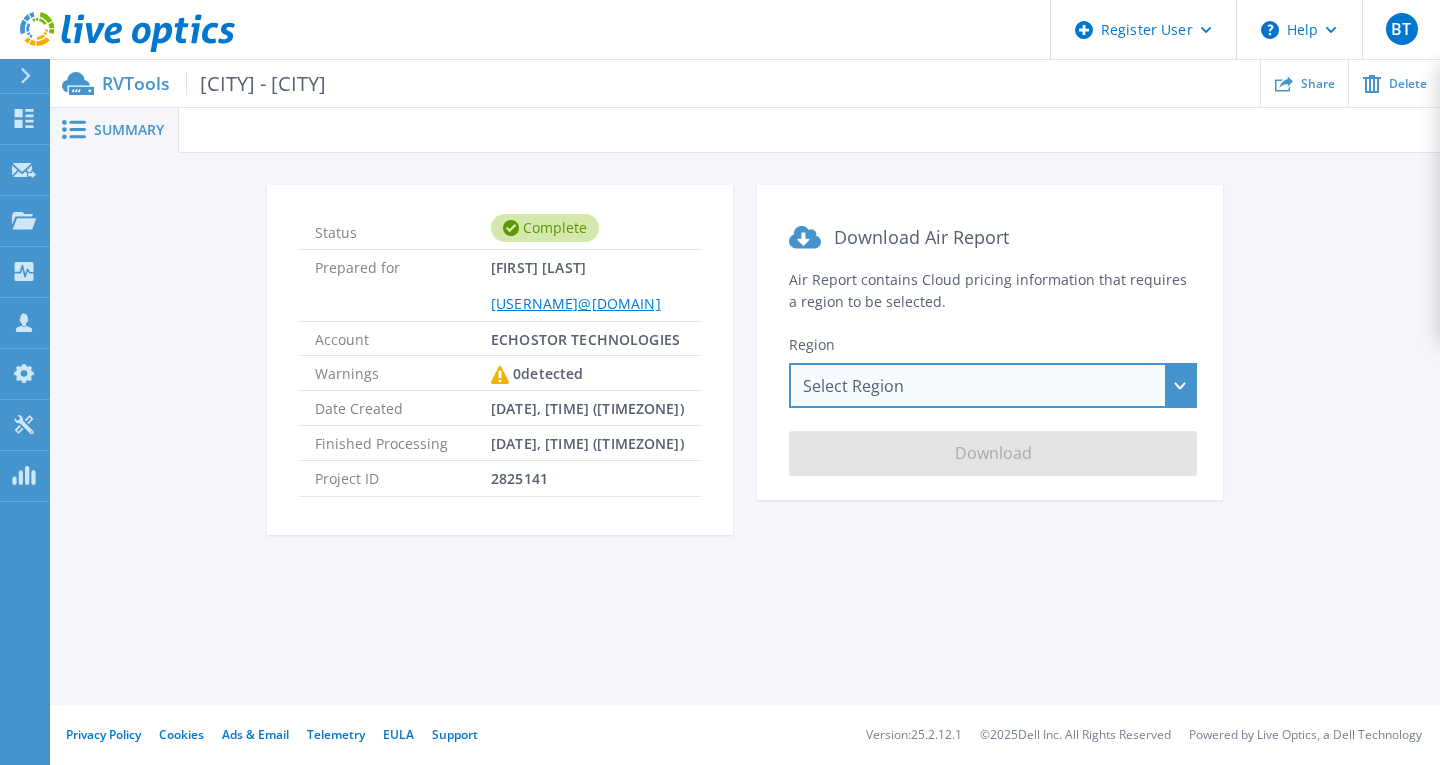 click on "Select Region Asia Pacific (Hong Kong) Asia Pacific (Mumbai) Asia Pacific (Seoul) Asia Pacific (Singapore) Asia Pacific (Tokyo) Australia Canada Europe (Frankfurt) Europe (London) South America (Sao Paulo) US East (Virginia) US West (California)" at bounding box center (993, 385) 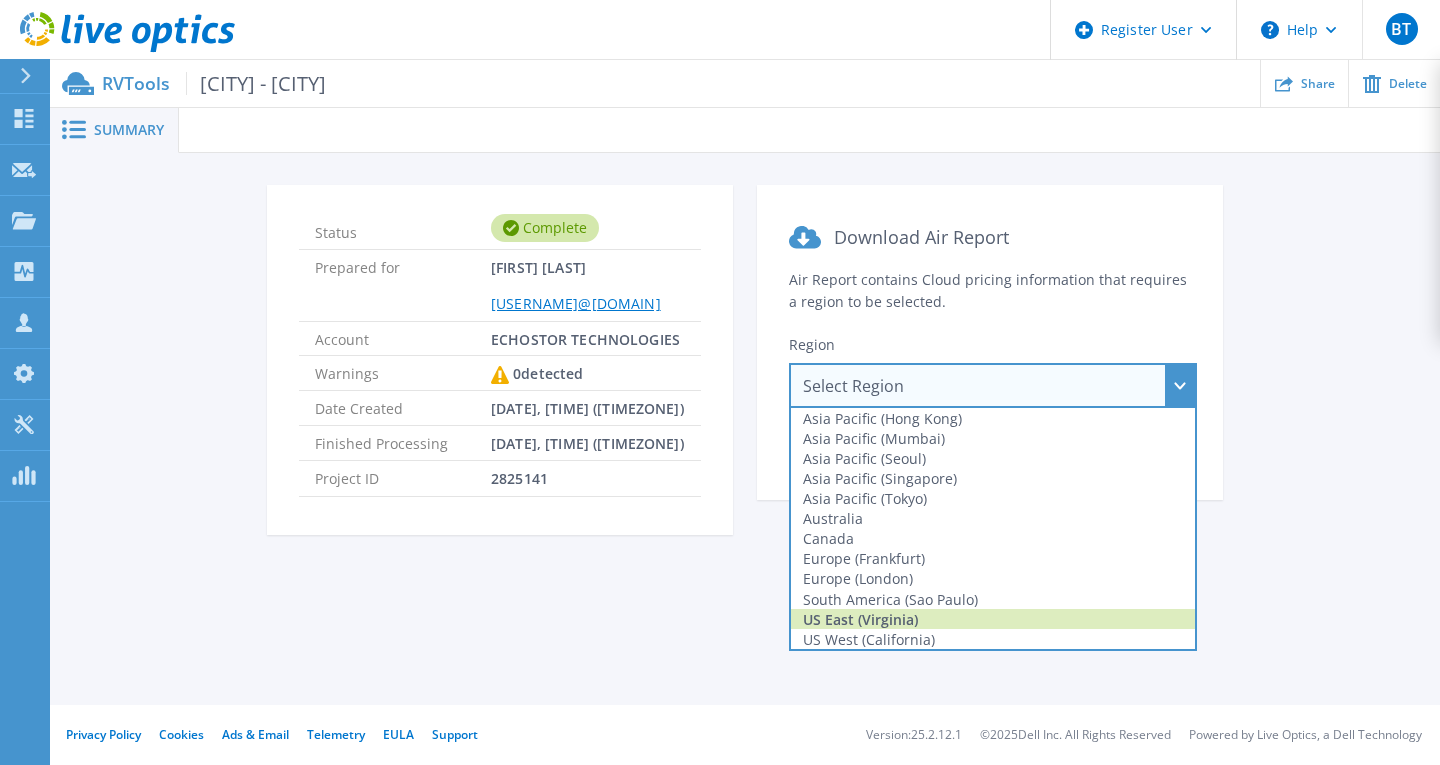 click on "US East (Virginia)" at bounding box center (993, 619) 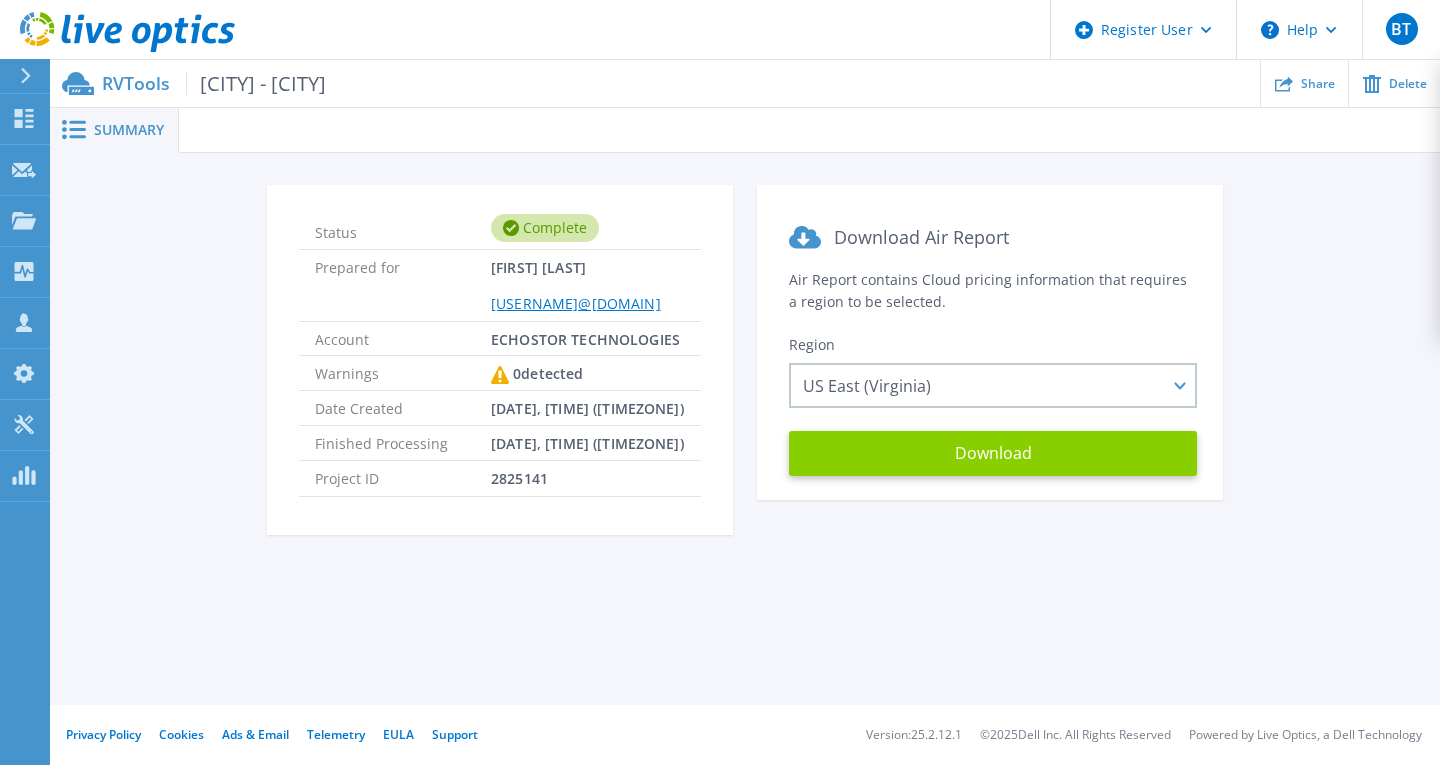 click on "Download" at bounding box center [993, 453] 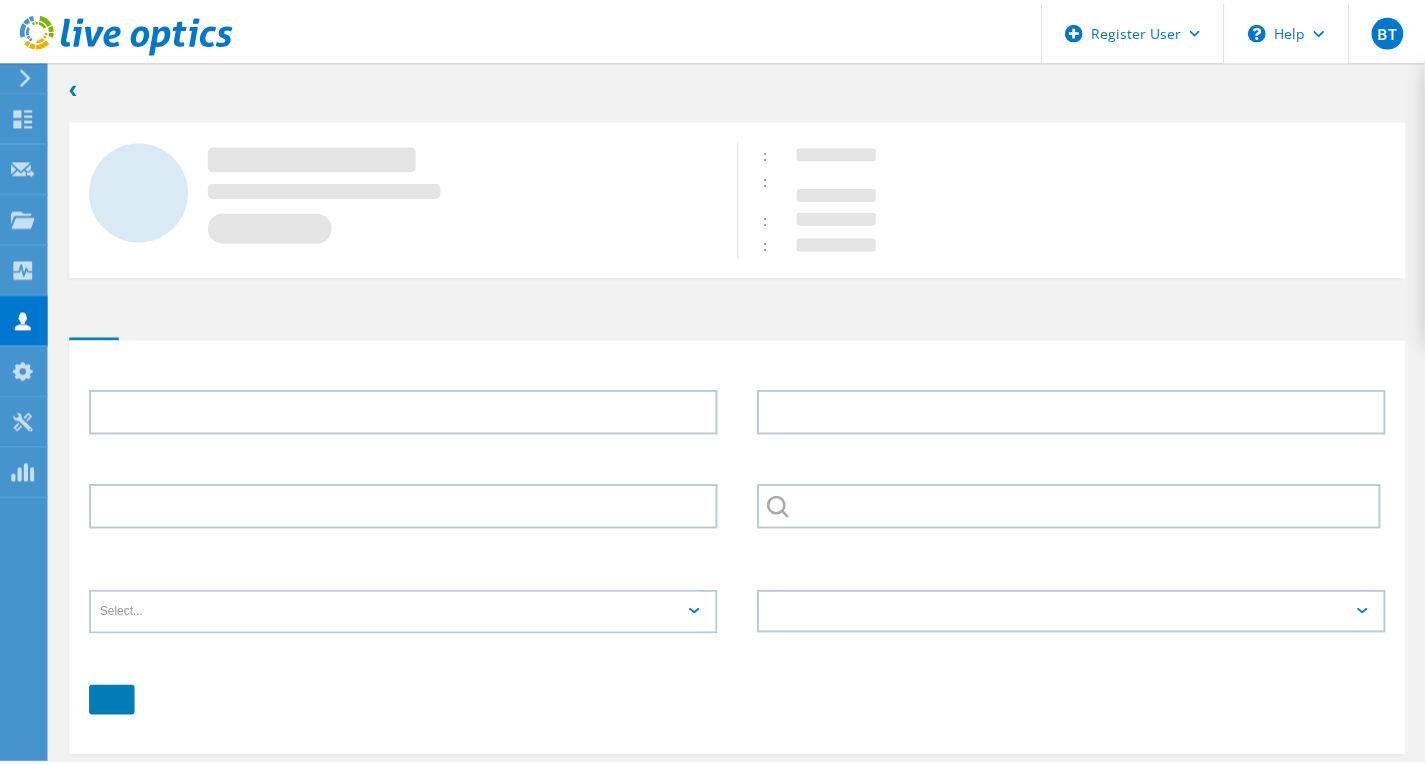 scroll, scrollTop: 73, scrollLeft: 0, axis: vertical 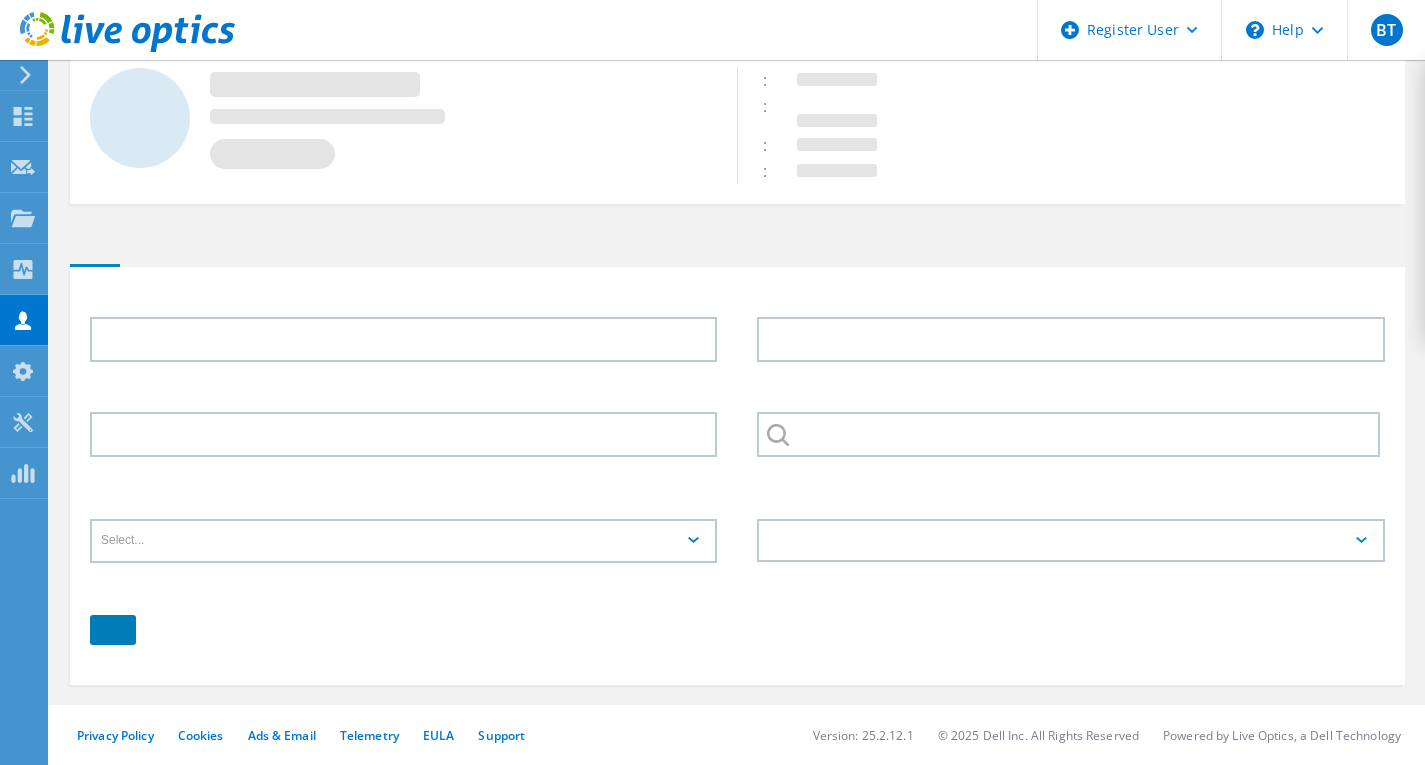 type on "[FIRST]" 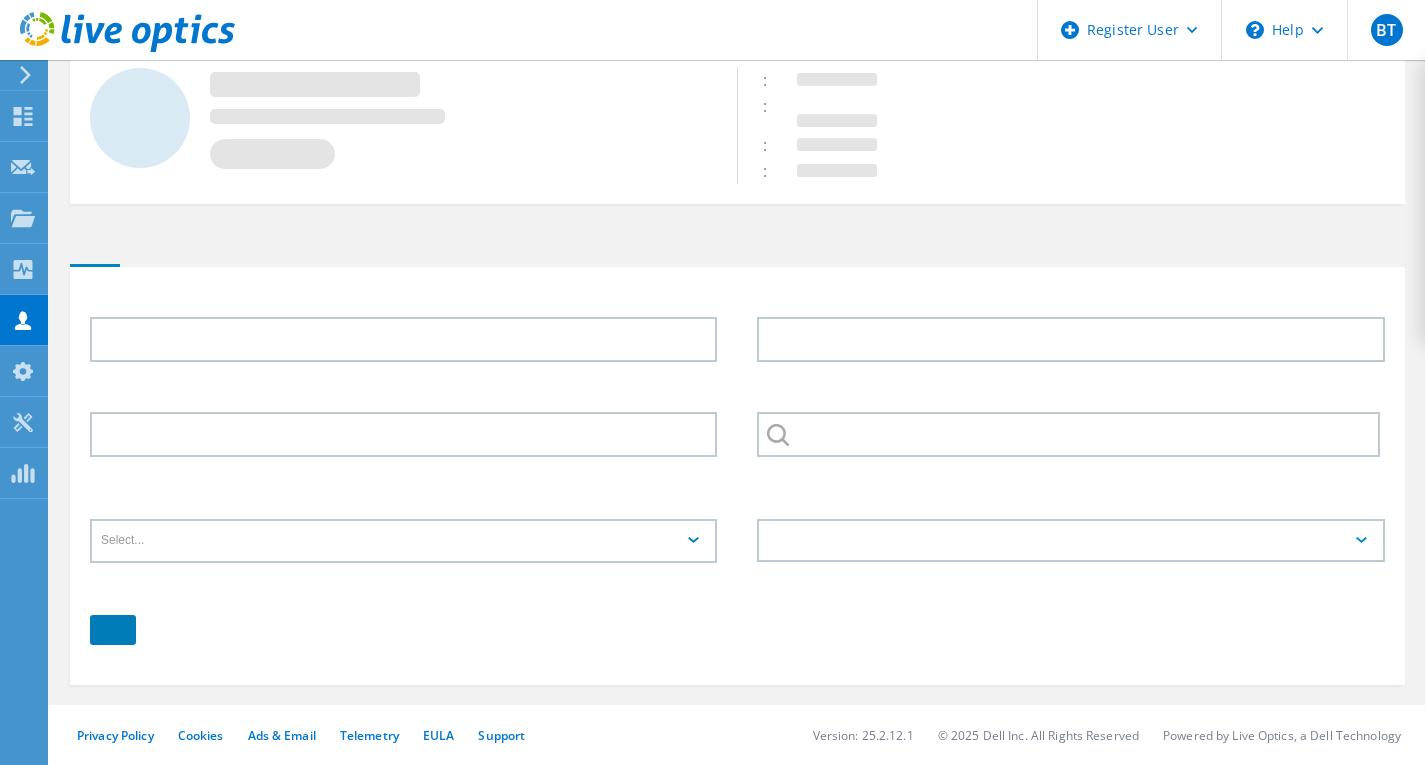 type on "[LAST]" 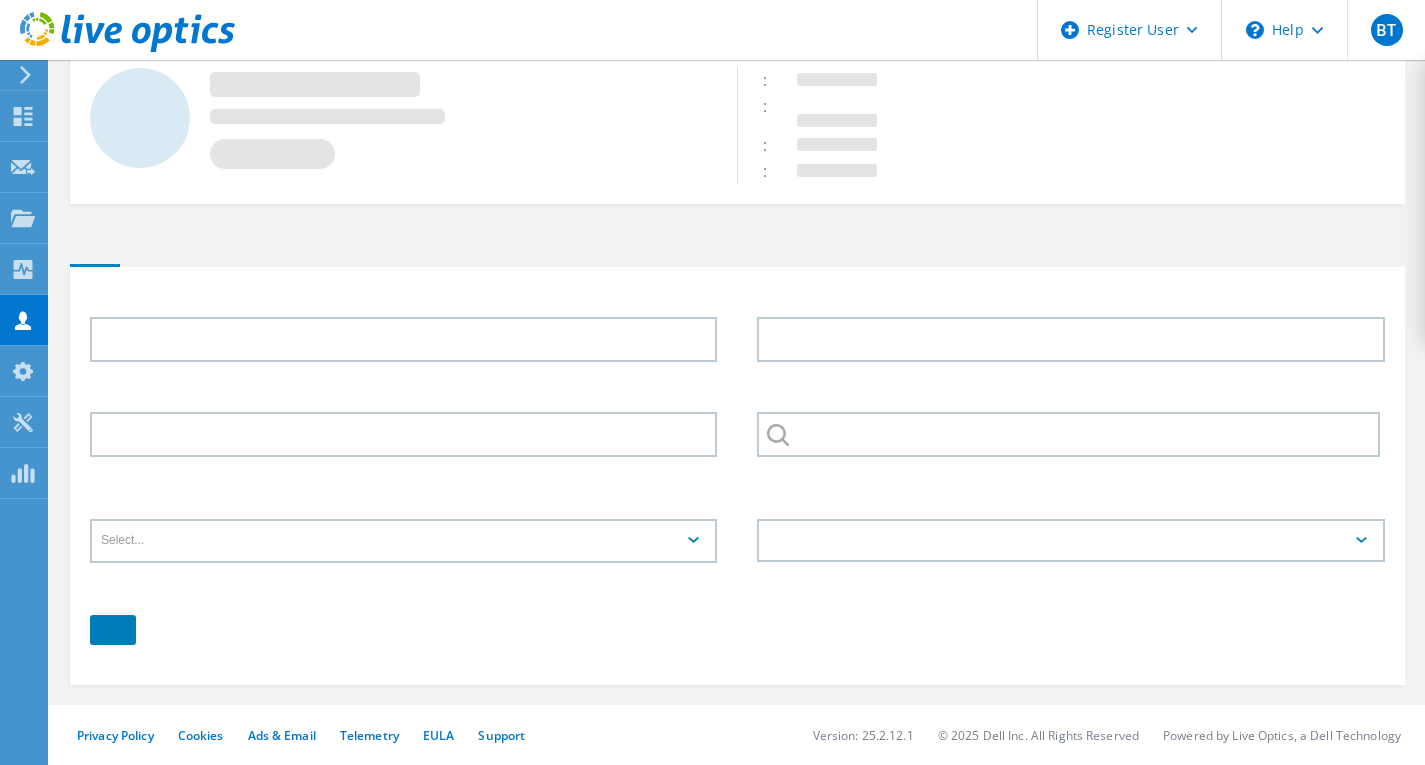 type on "English" 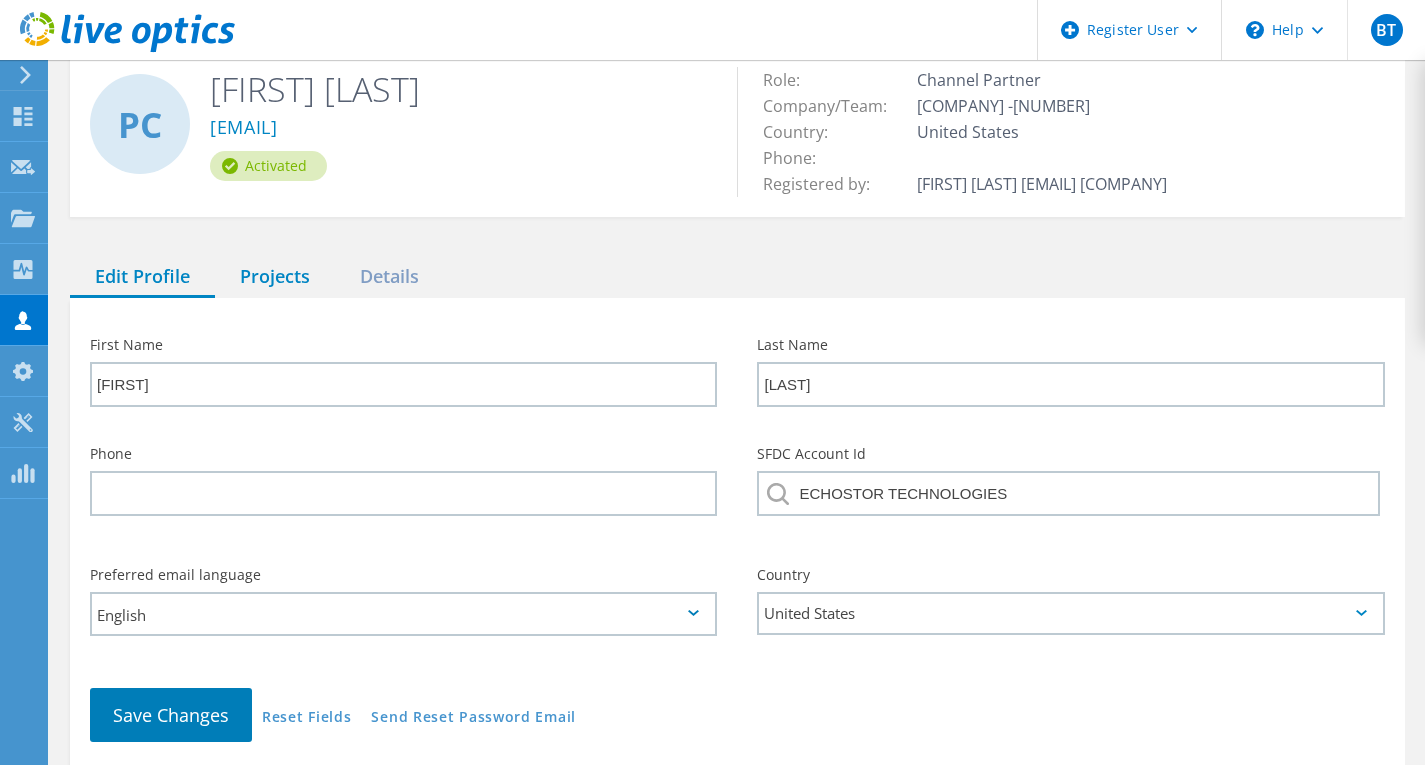 click on "Projects" 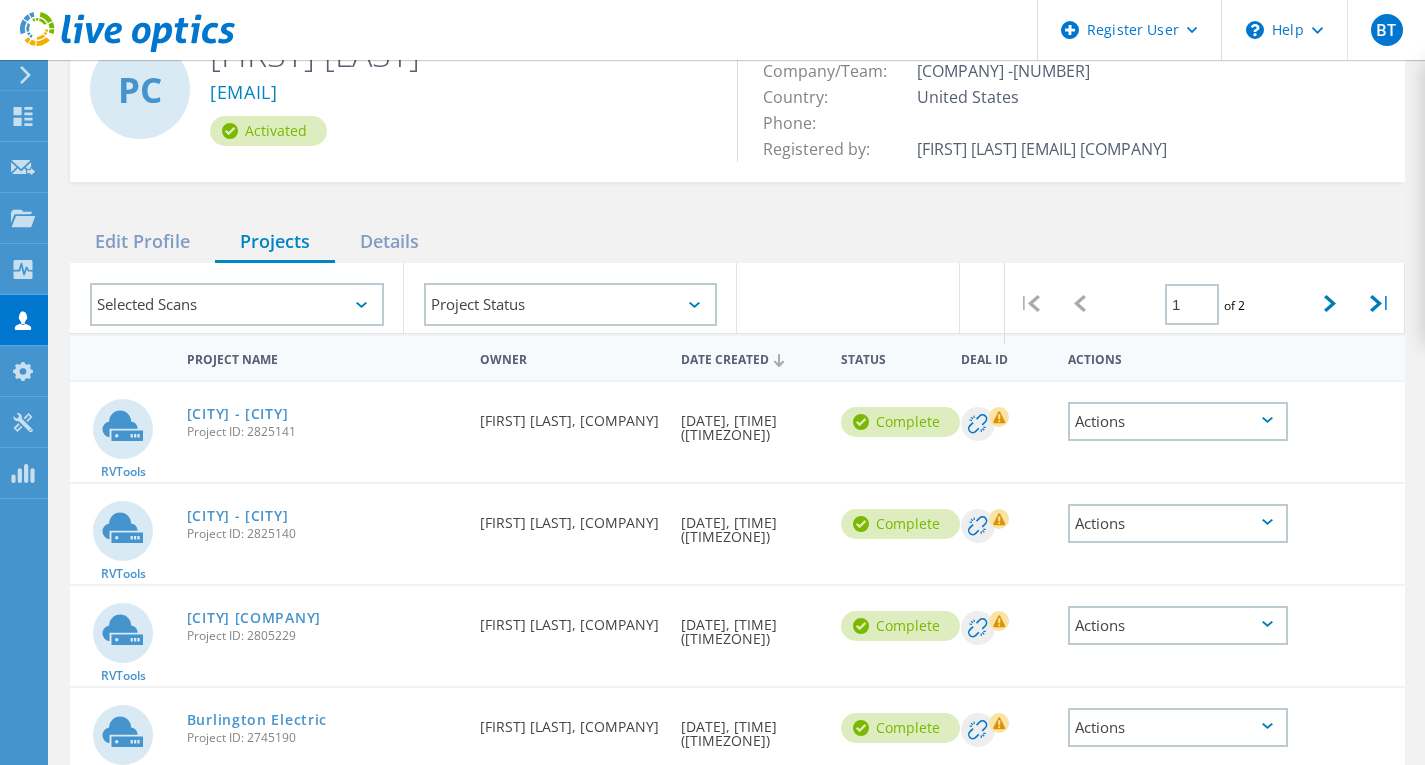 scroll, scrollTop: 173, scrollLeft: 0, axis: vertical 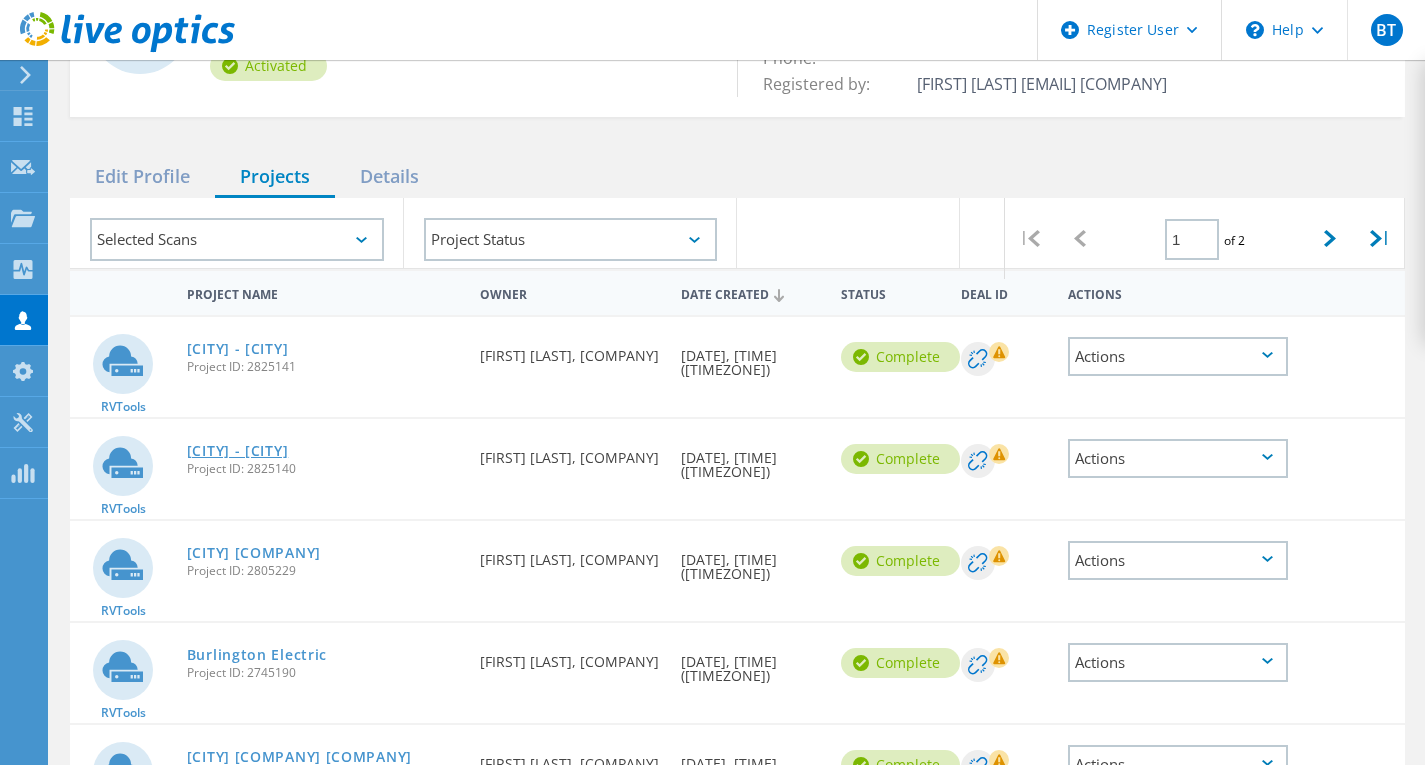 click on "[LOCATION] - [LOCATION]" 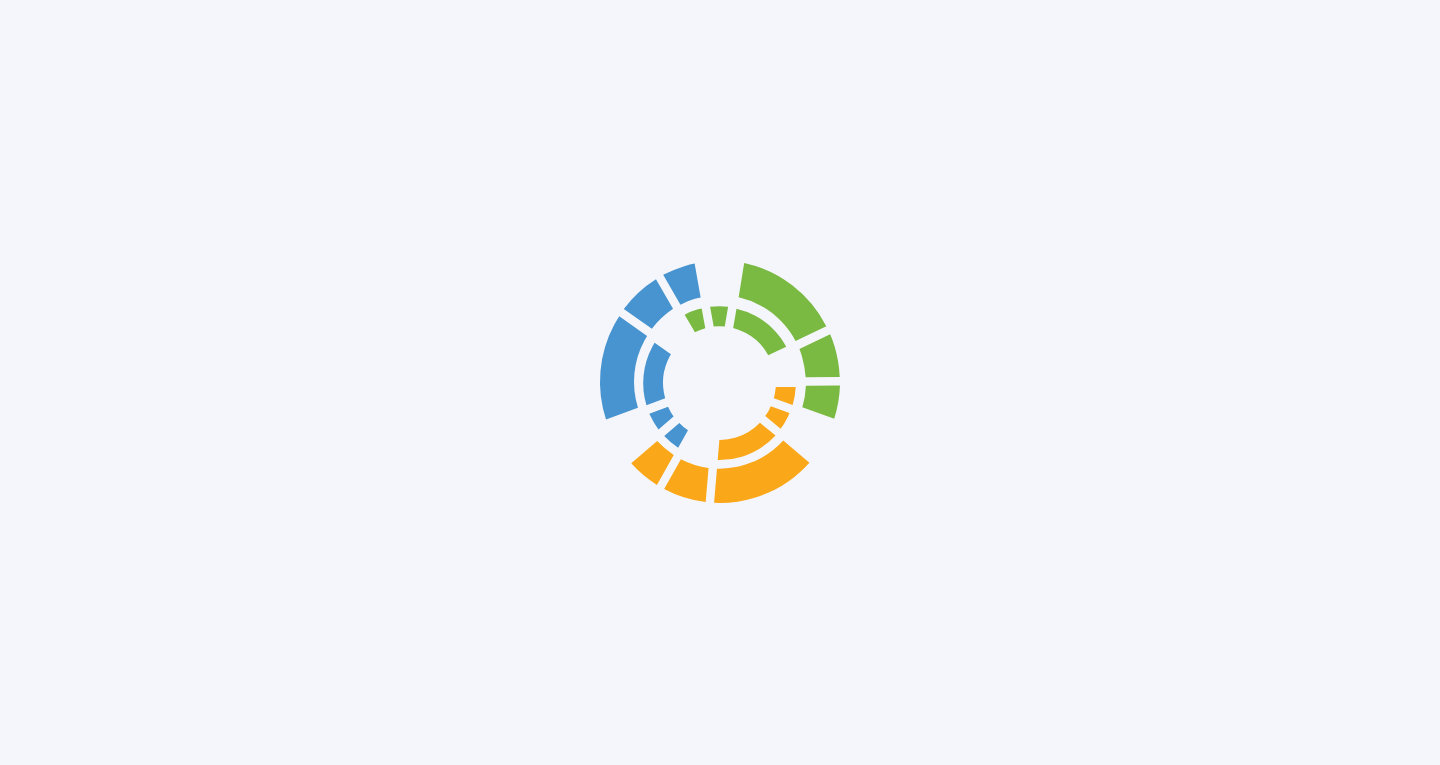 scroll, scrollTop: 0, scrollLeft: 0, axis: both 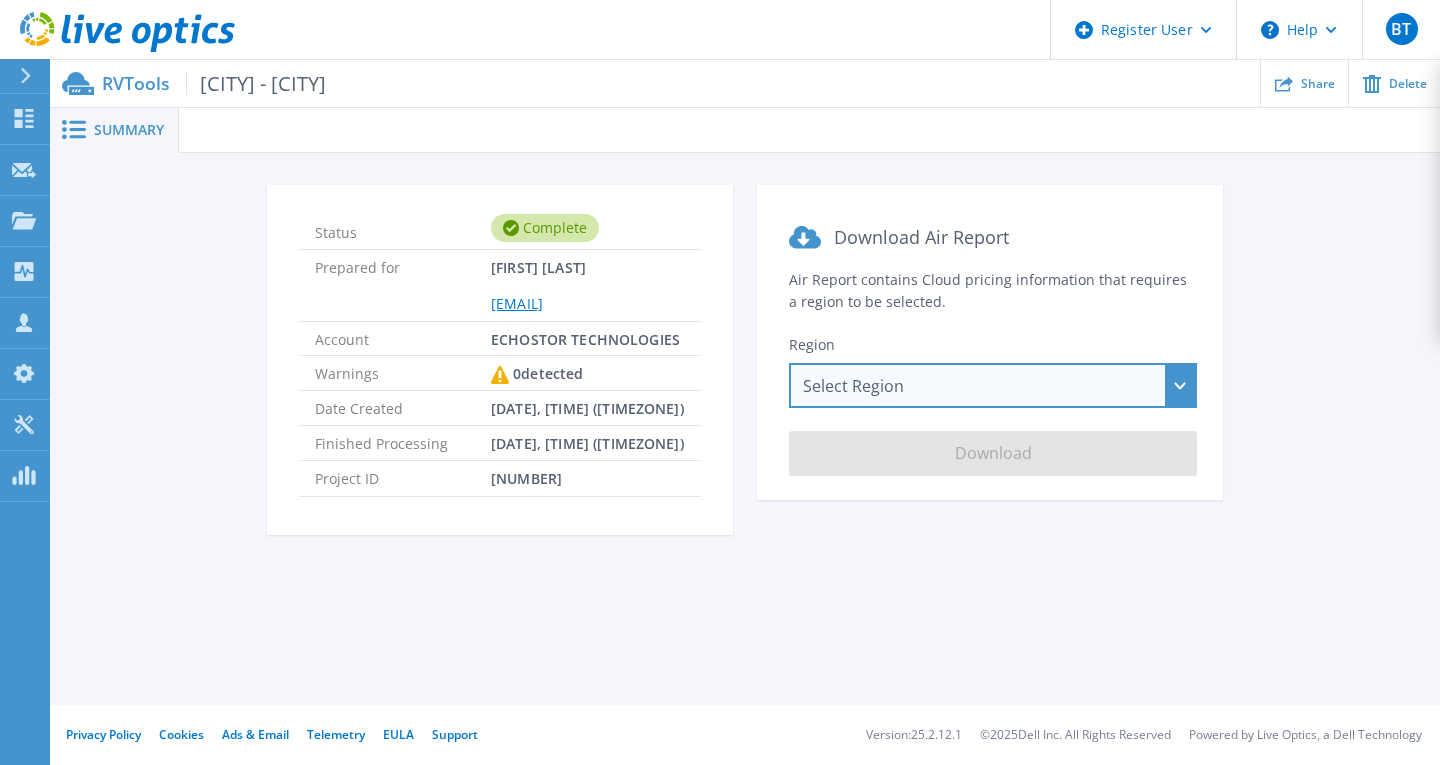 click on "Select Region Asia Pacific (Hong Kong) Asia Pacific (Mumbai) Asia Pacific (Seoul) Asia Pacific (Singapore) Asia Pacific (Tokyo) Australia Canada Europe (Frankfurt) Europe (London) South America (Sao Paulo) US East (Virginia) US West (California)" at bounding box center (993, 385) 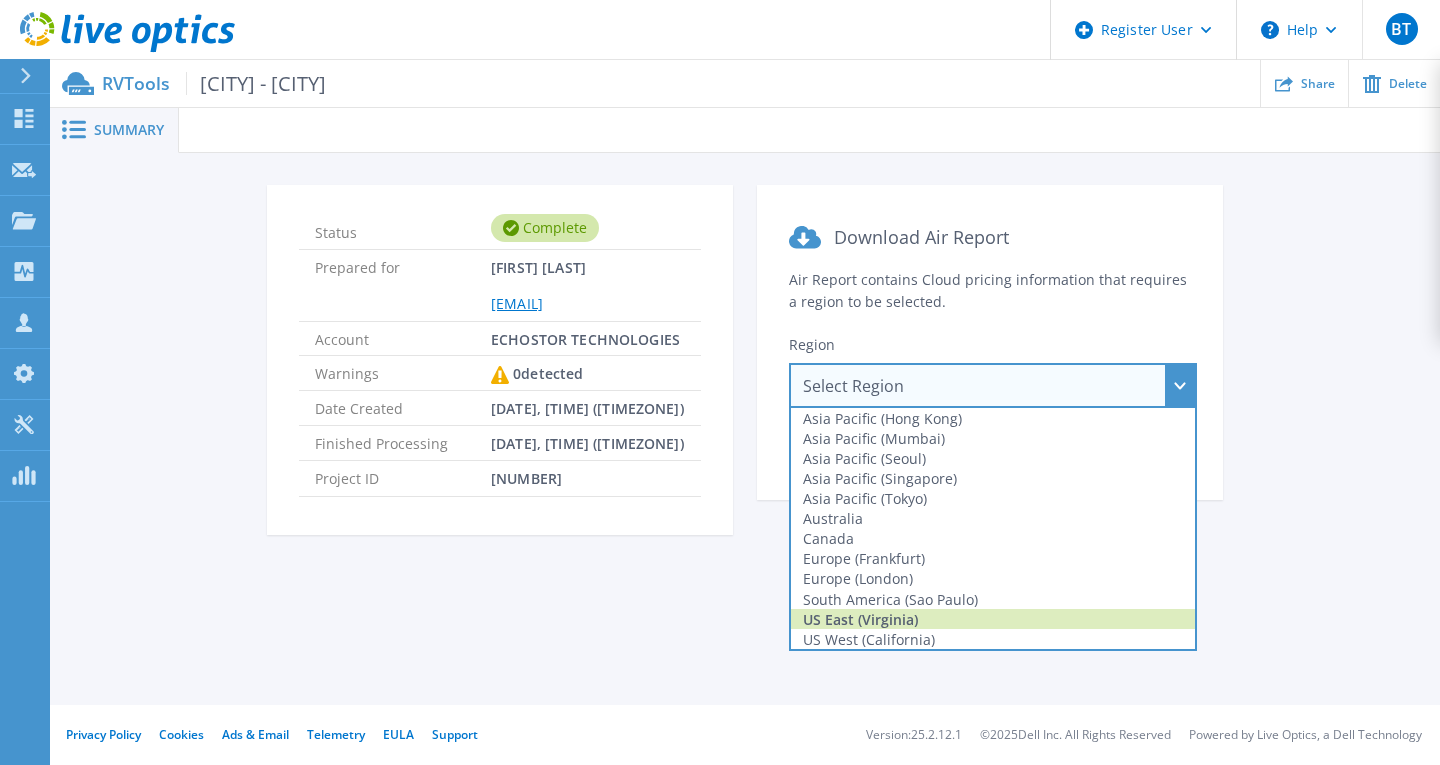 click on "US East (Virginia)" at bounding box center [993, 619] 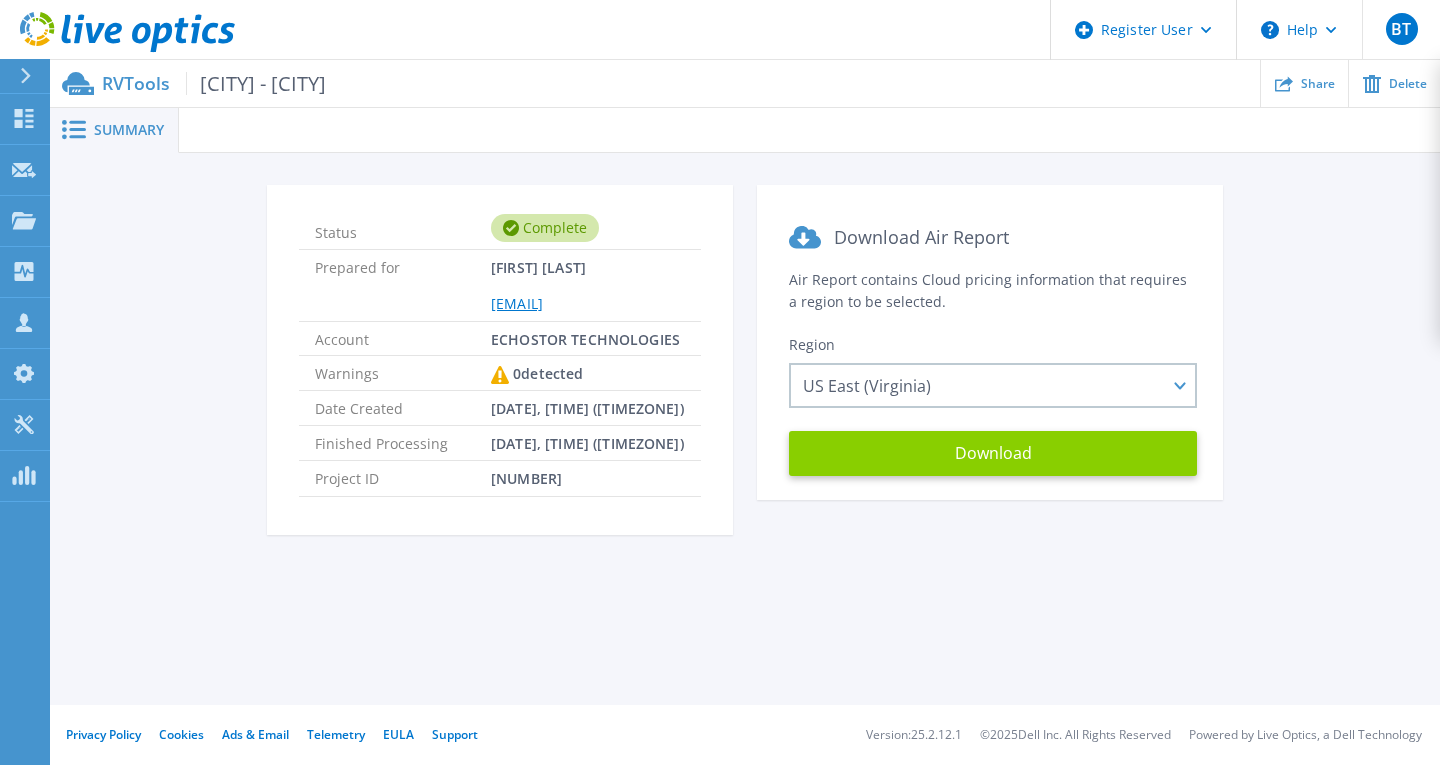 click on "Download" at bounding box center [993, 453] 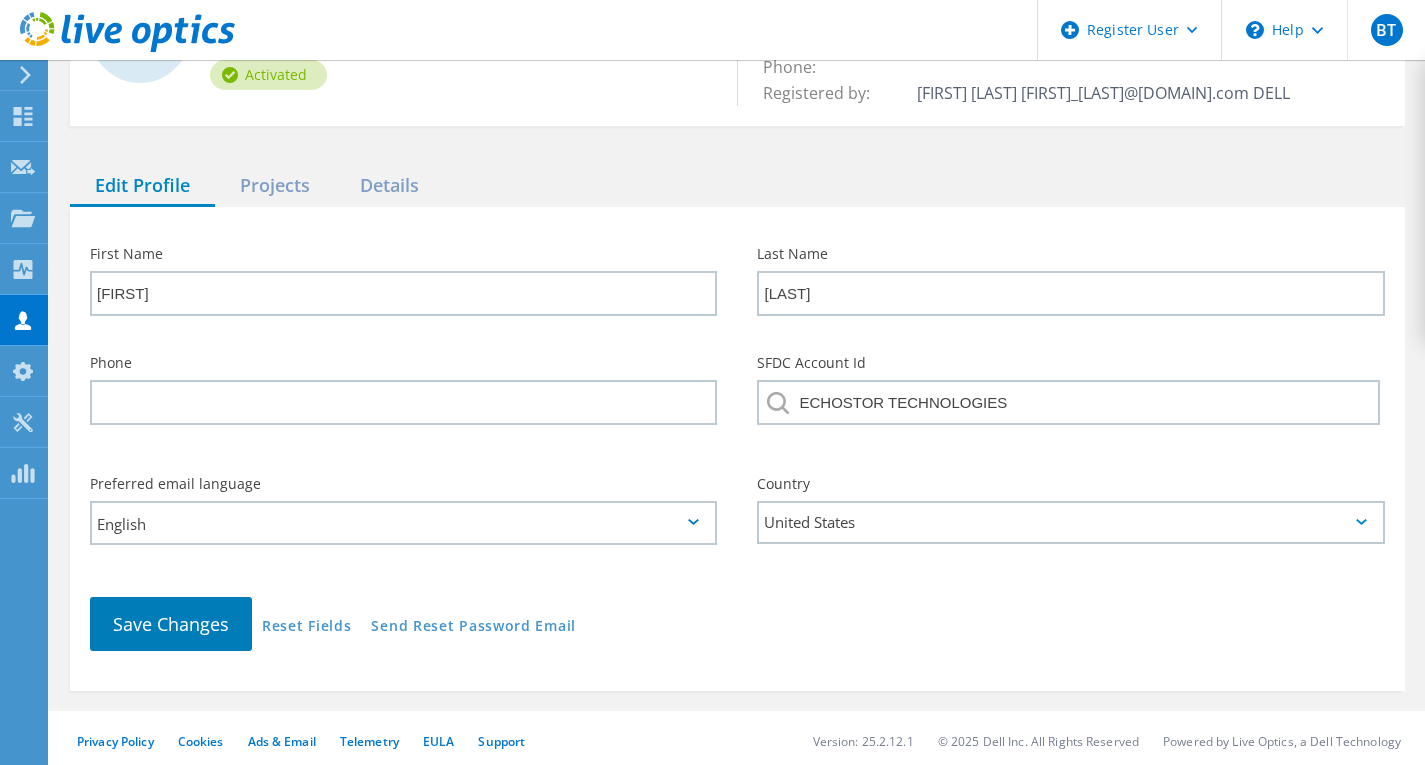 scroll, scrollTop: 0, scrollLeft: 0, axis: both 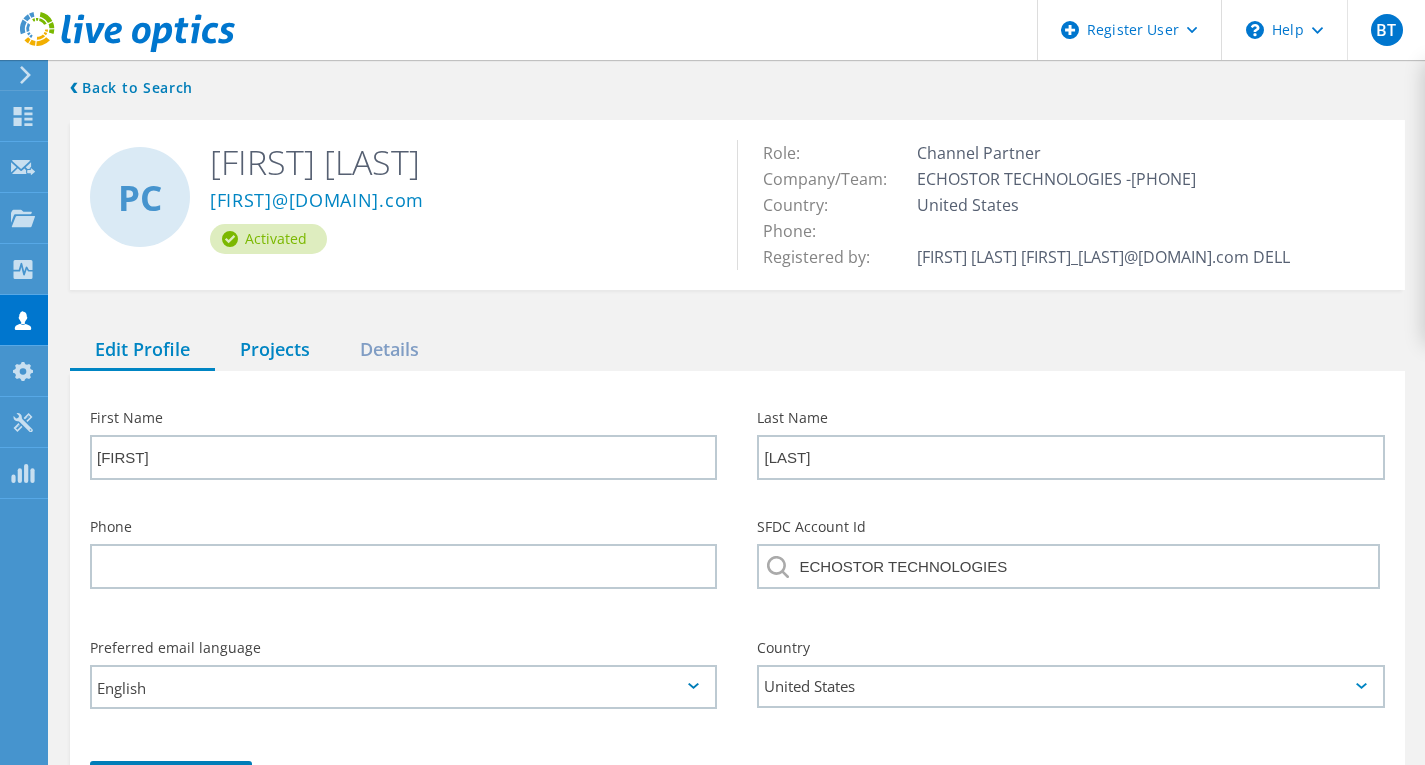 click on "Projects" 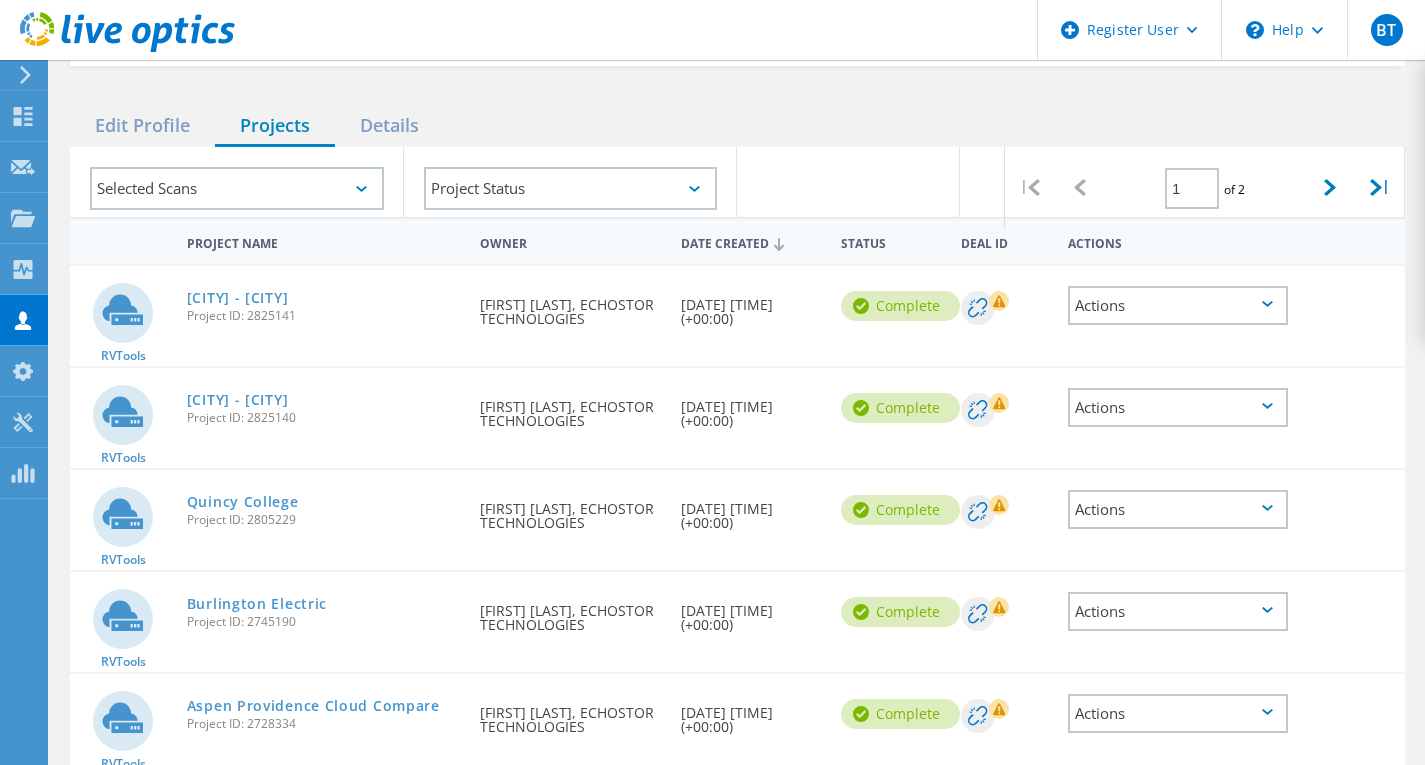 scroll, scrollTop: 224, scrollLeft: 0, axis: vertical 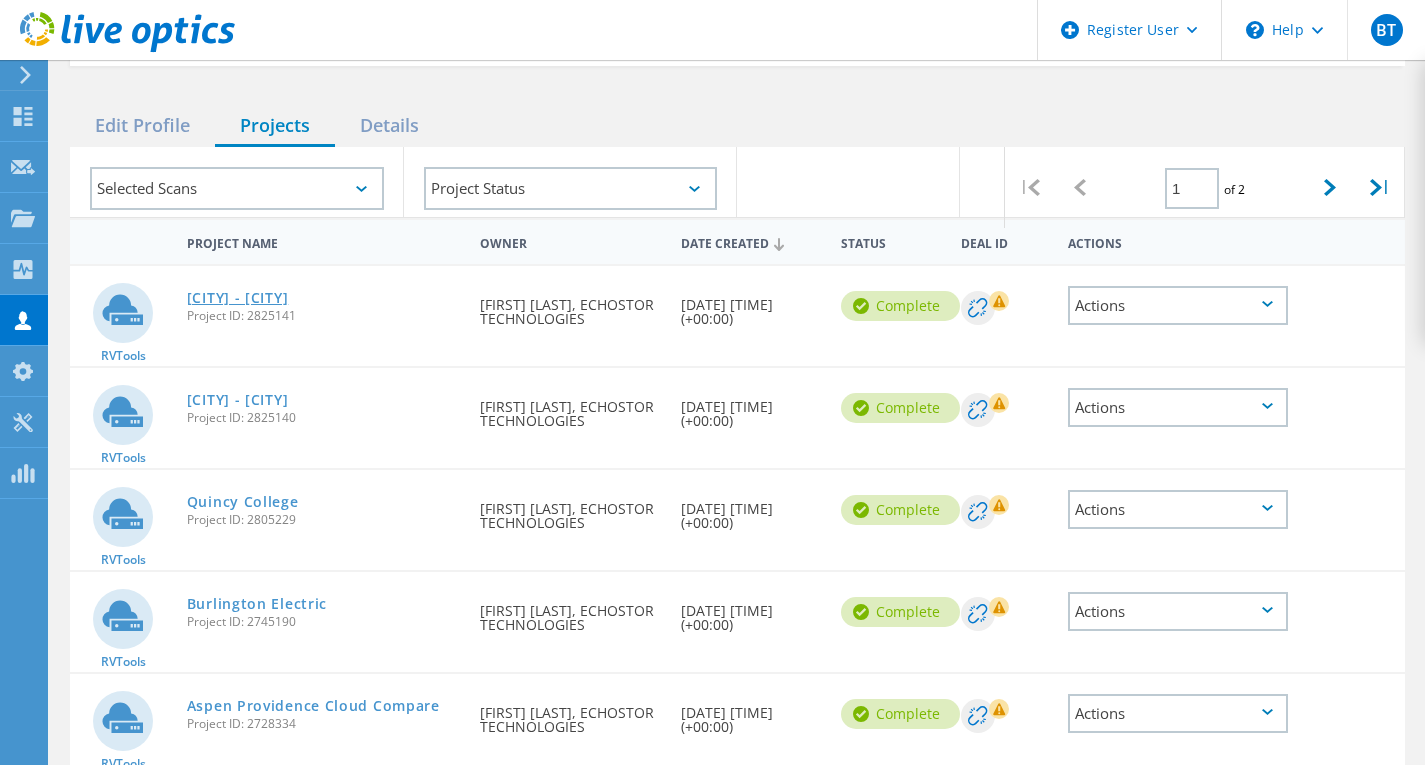 click on "[CITY] - [CITY]" 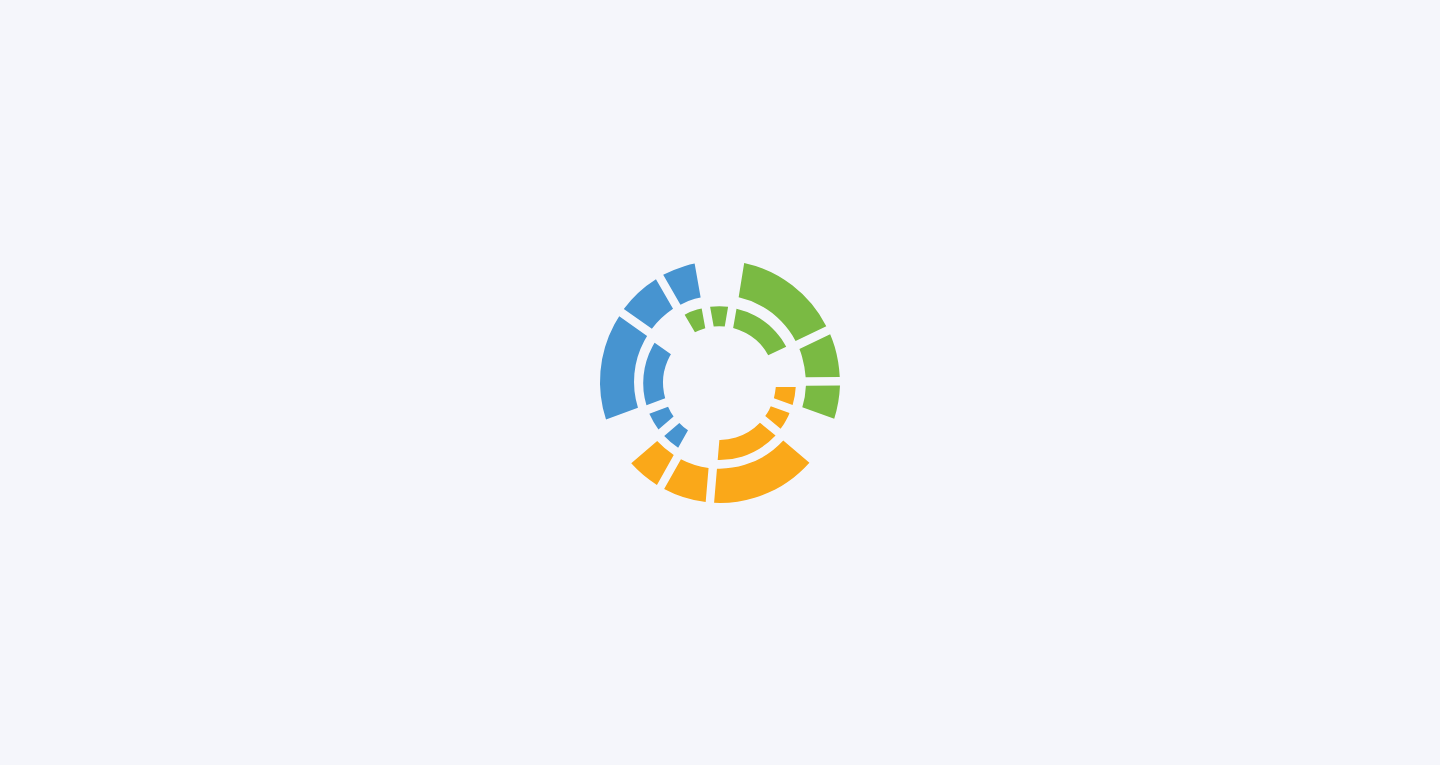 scroll, scrollTop: 0, scrollLeft: 0, axis: both 